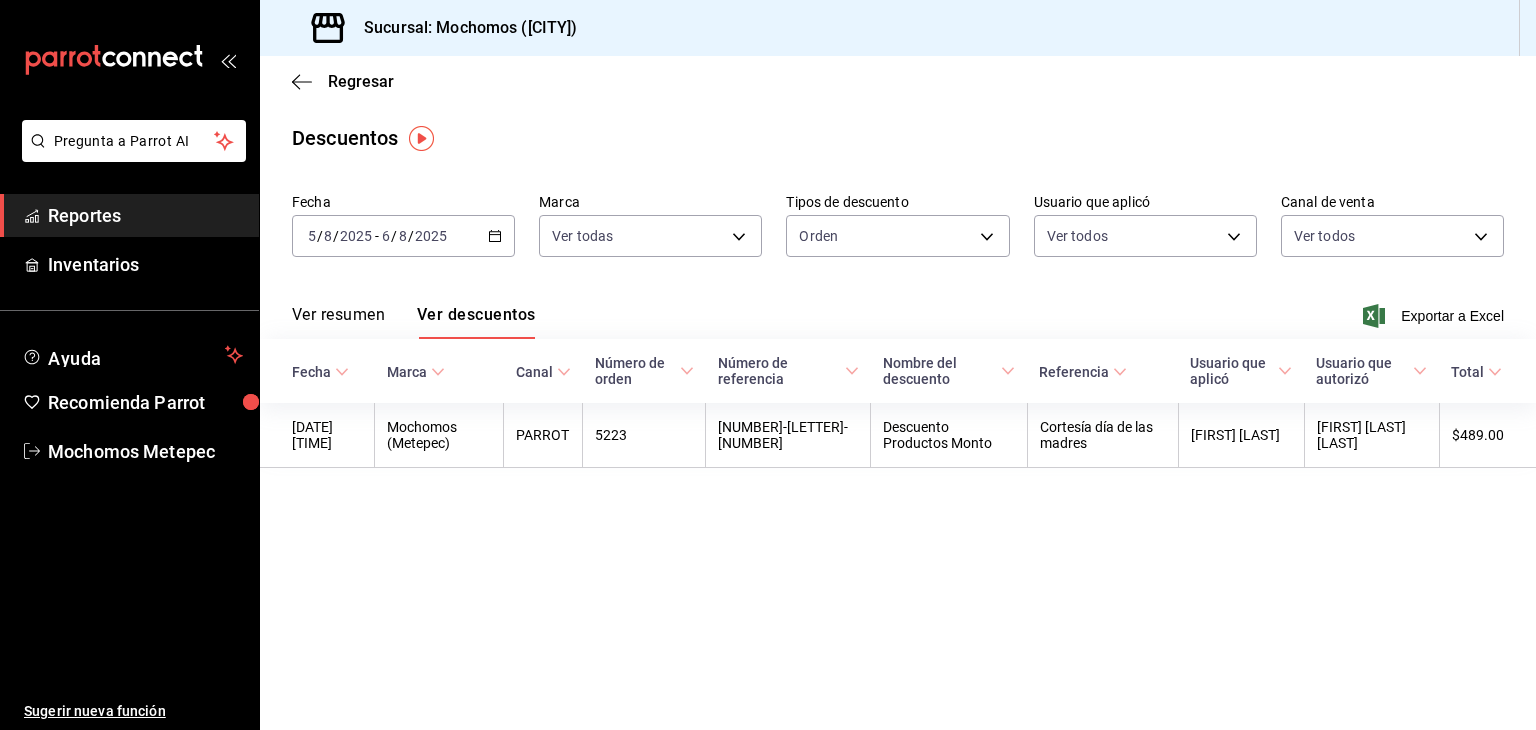 scroll, scrollTop: 0, scrollLeft: 0, axis: both 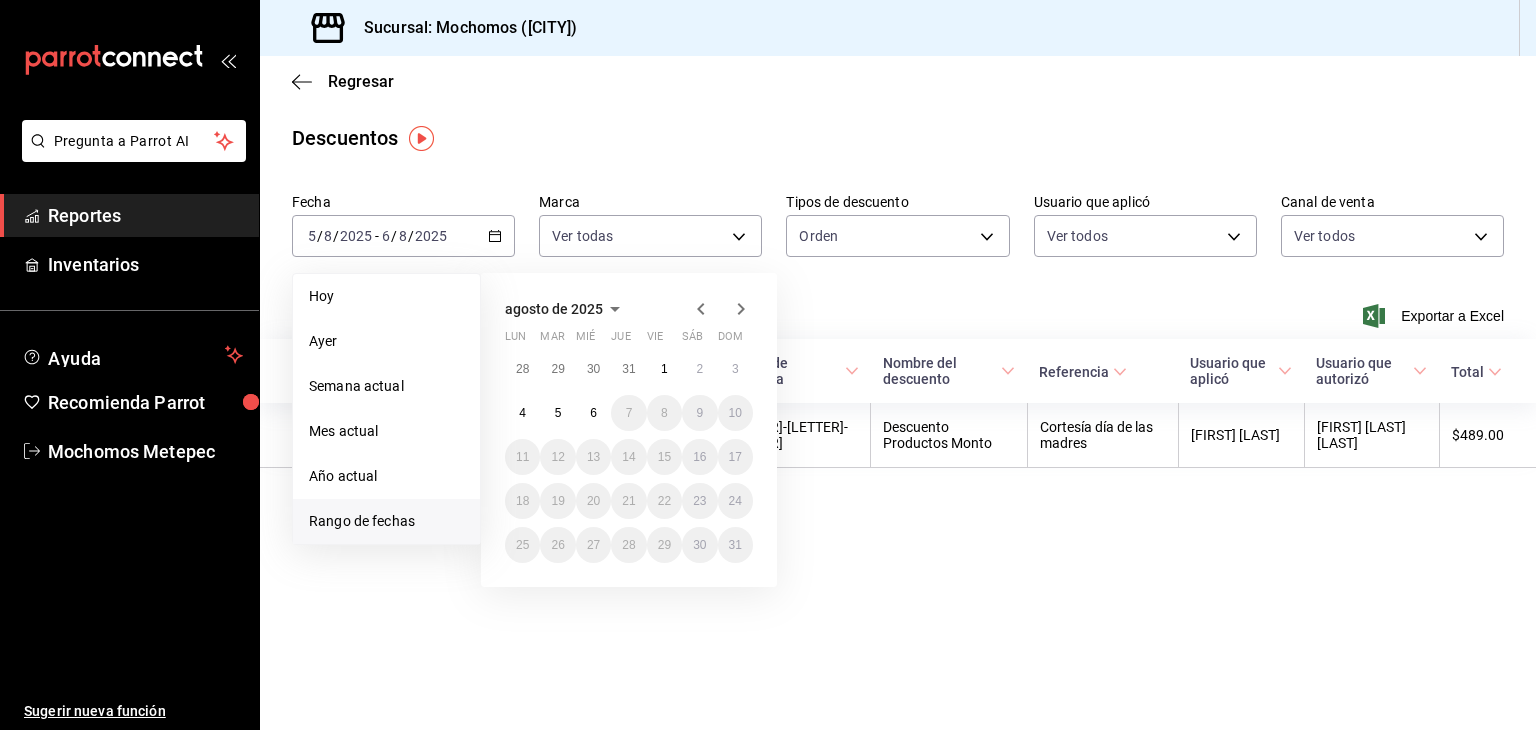 click on "Rango de fechas" at bounding box center [386, 521] 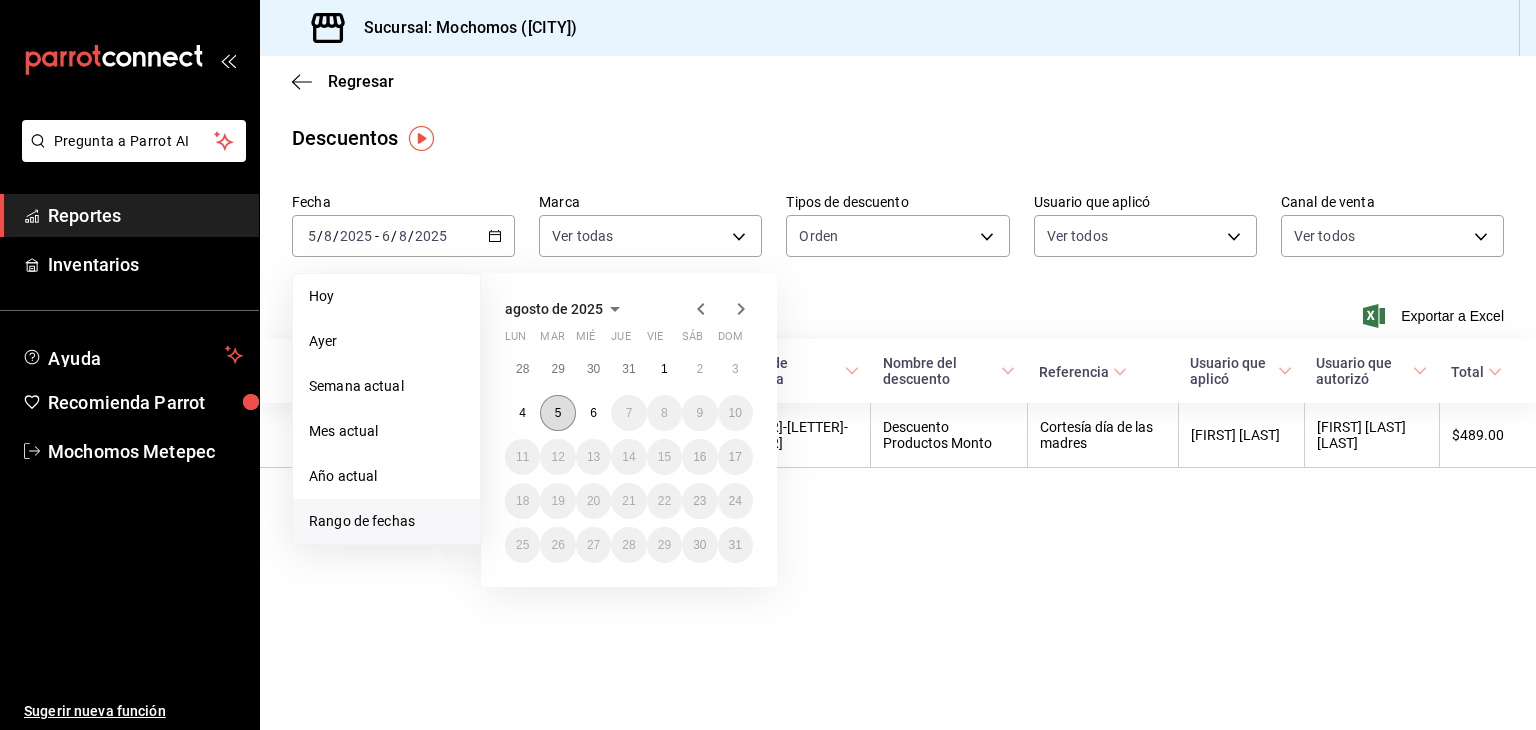 click on "5" at bounding box center (557, 413) 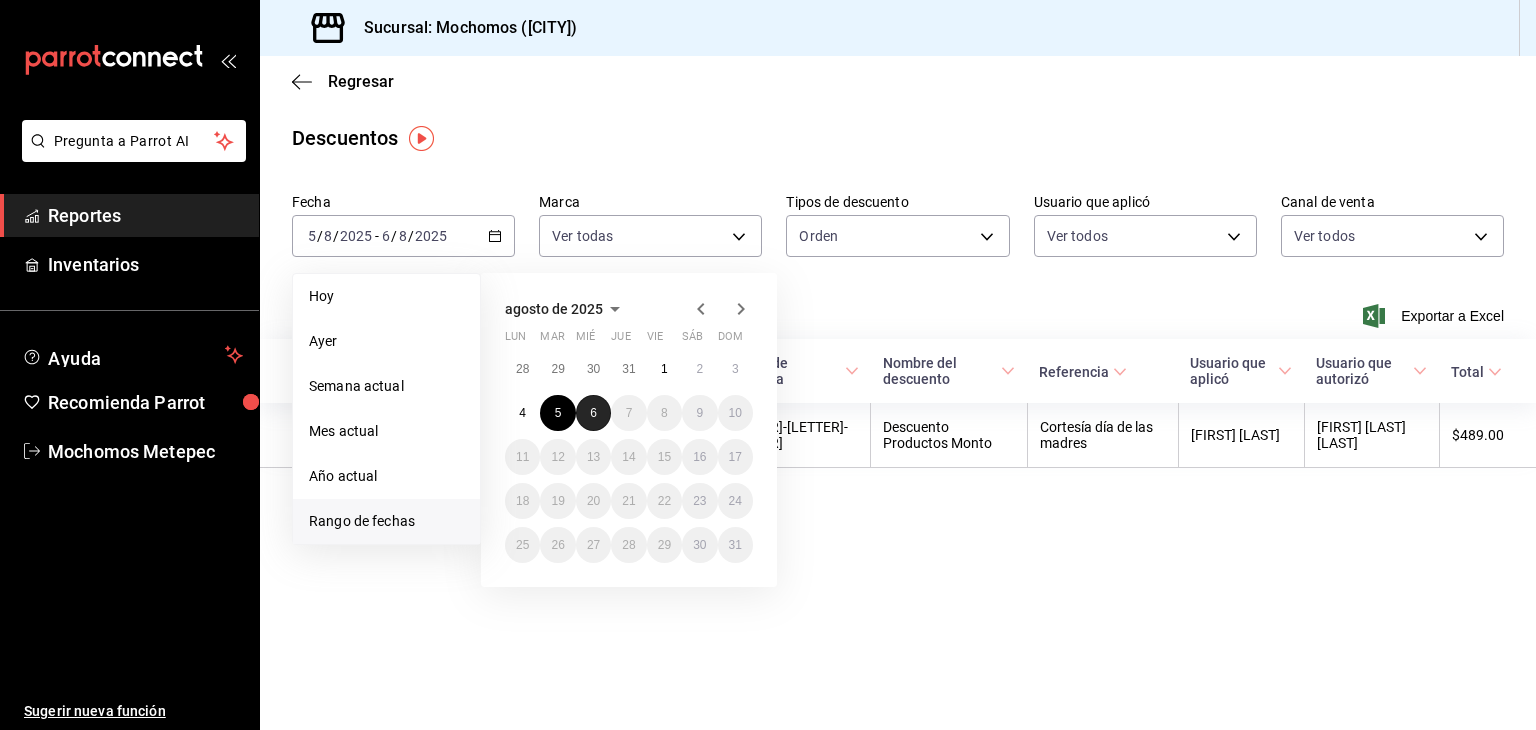 click on "6" at bounding box center [593, 413] 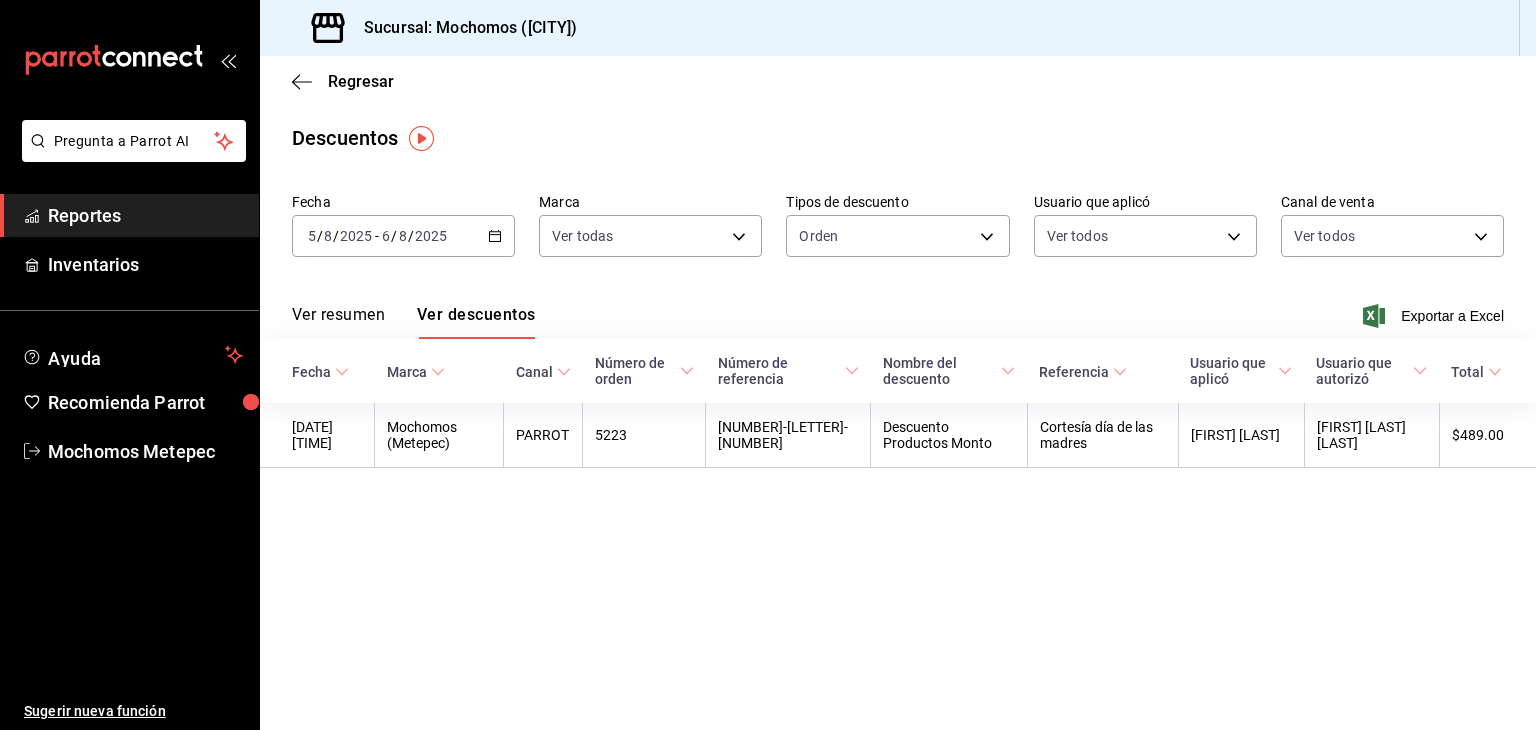 click on "Reportes" at bounding box center [145, 215] 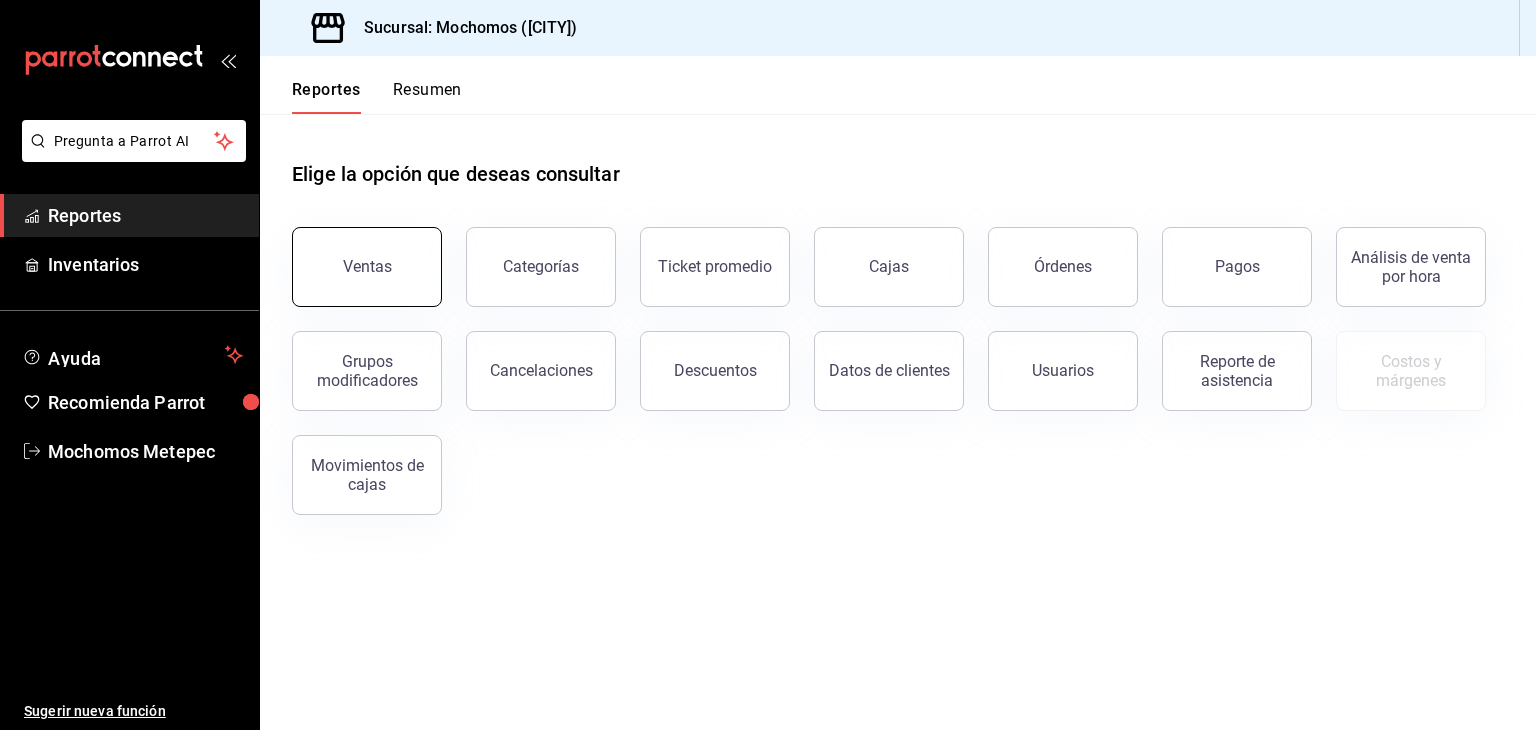 click on "Ventas" at bounding box center [367, 266] 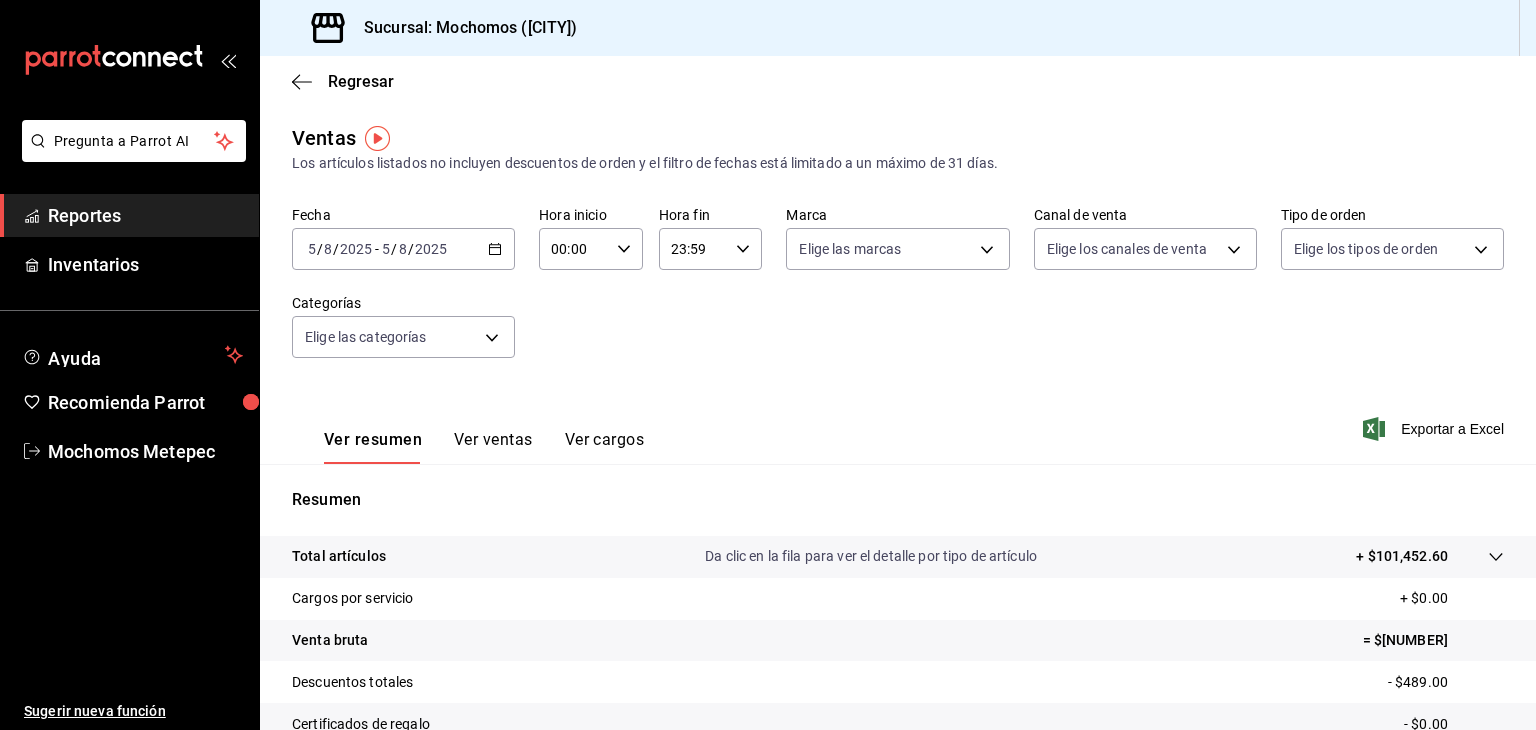 click 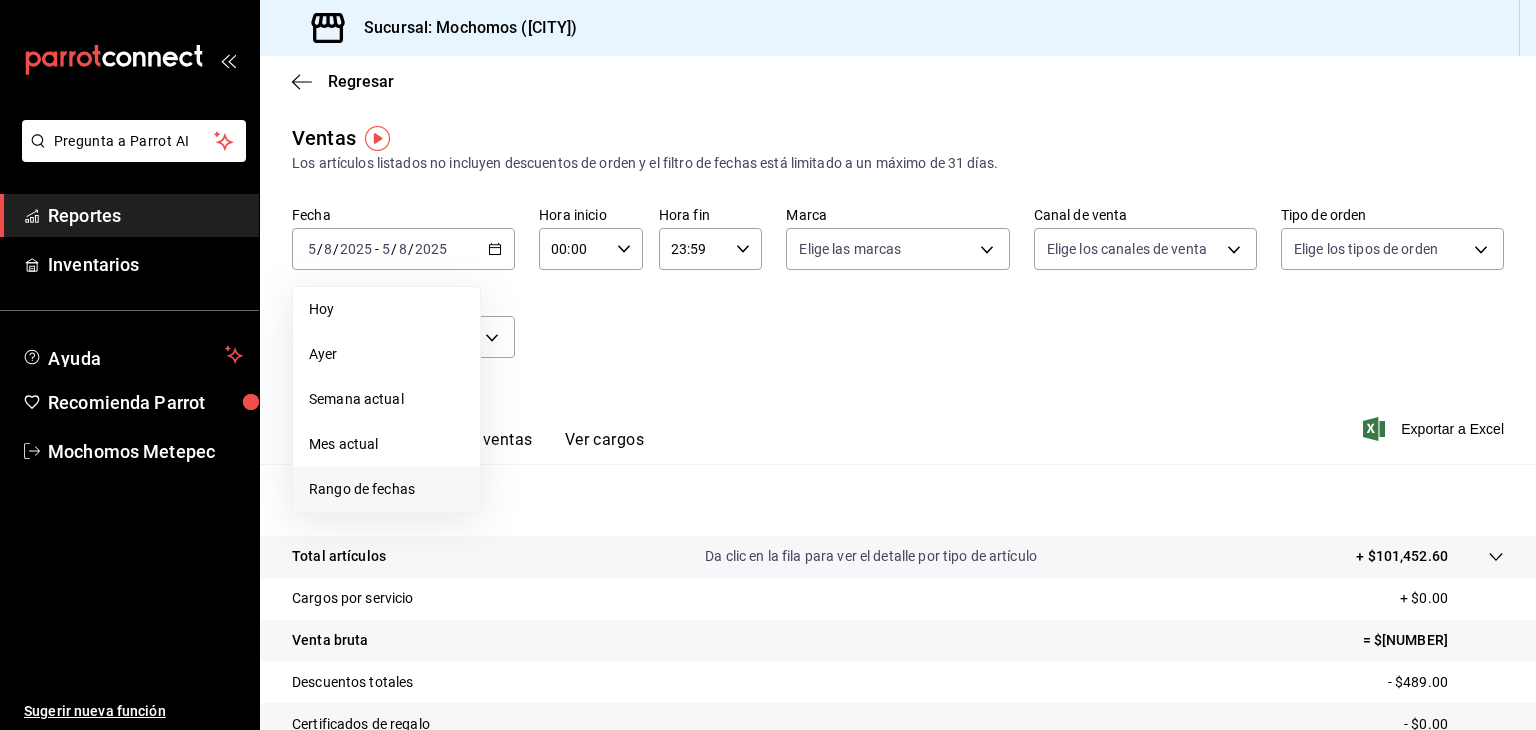 click on "Rango de fechas" at bounding box center [386, 489] 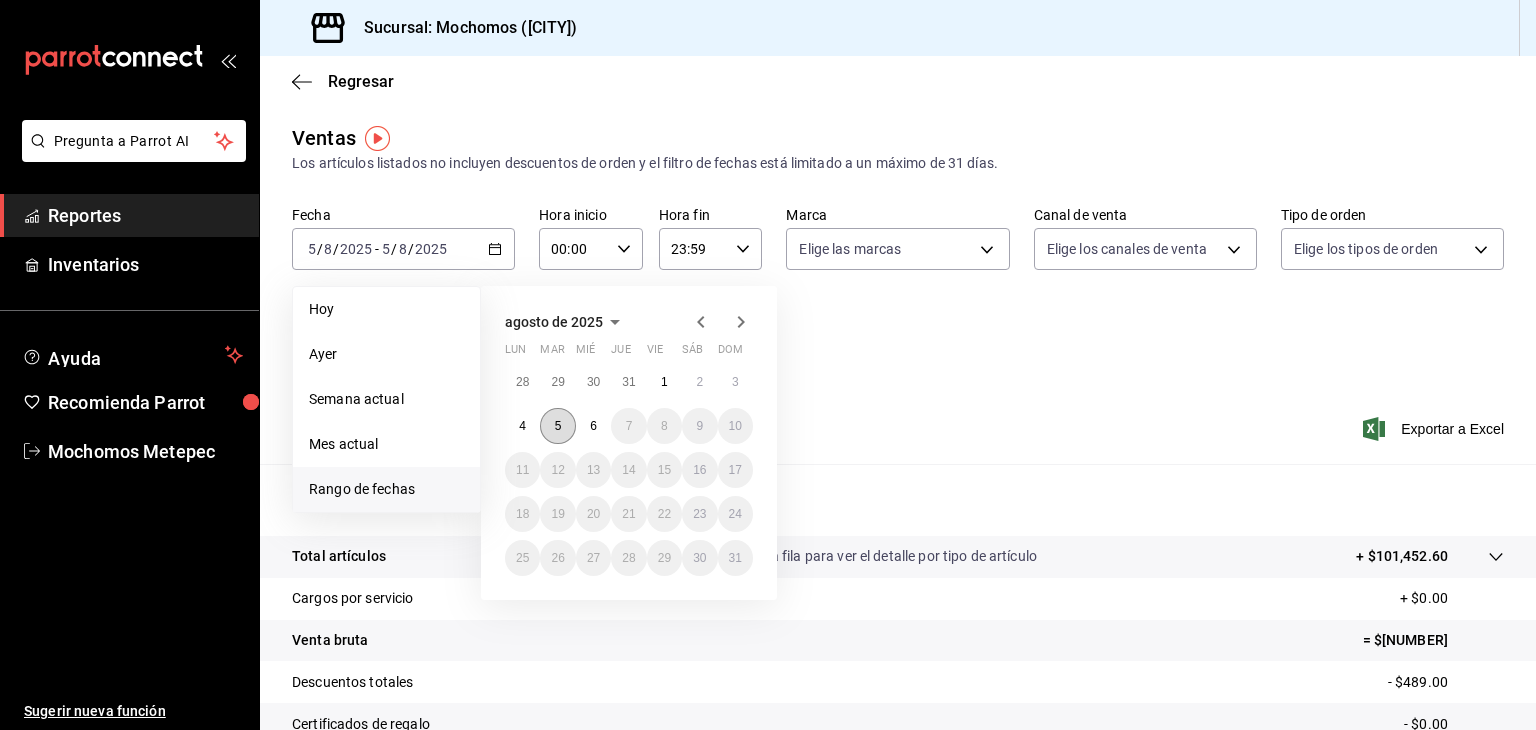 click on "5" at bounding box center [557, 426] 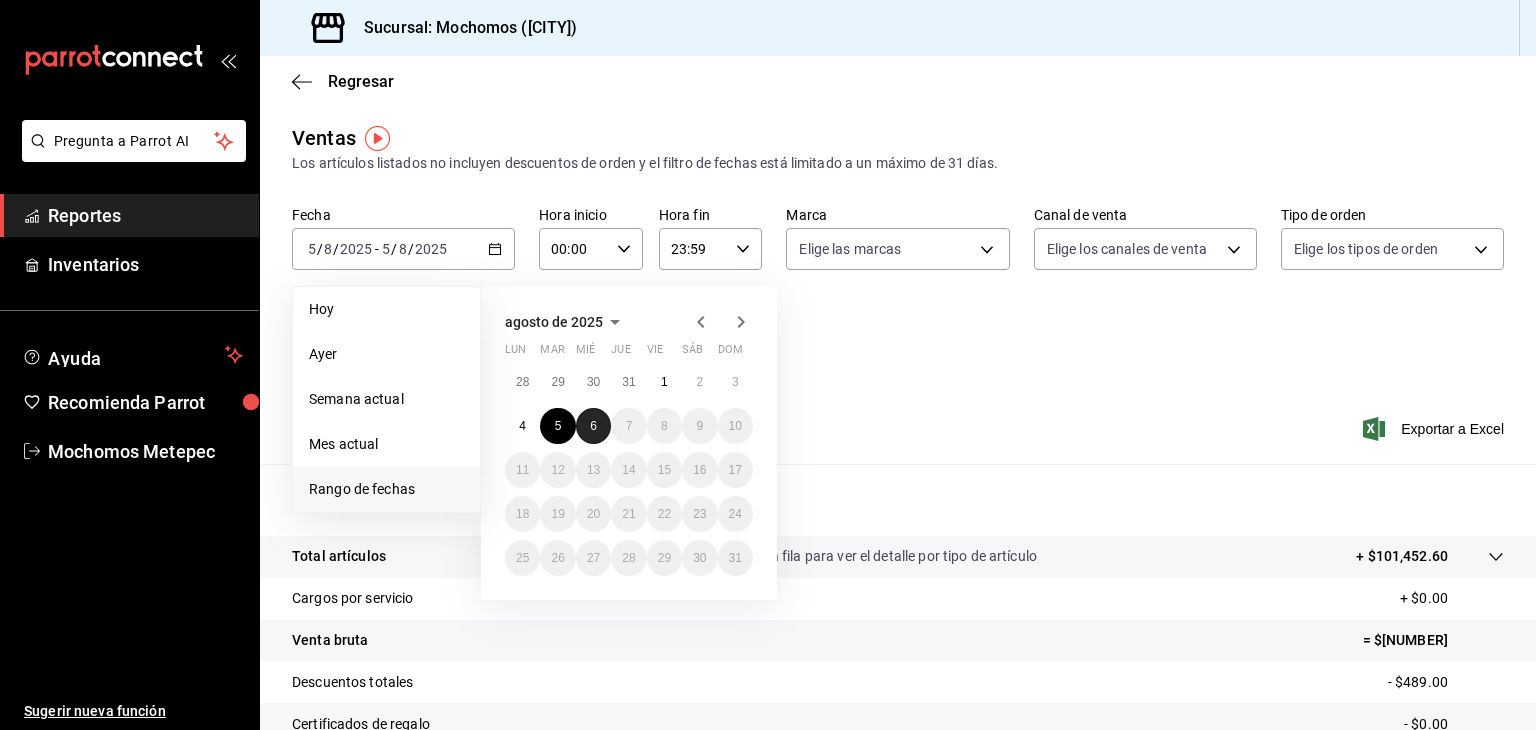 click on "6" at bounding box center (593, 426) 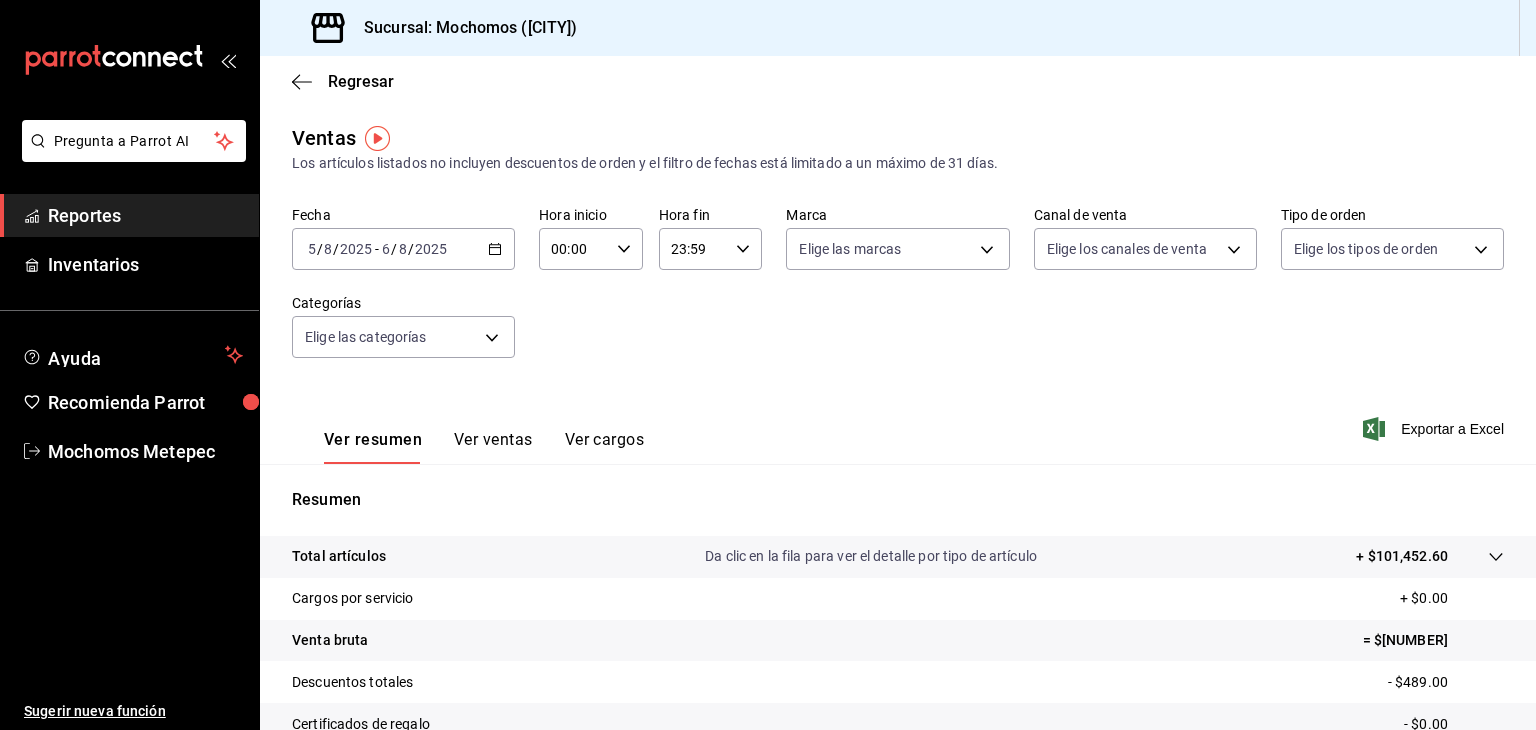 click 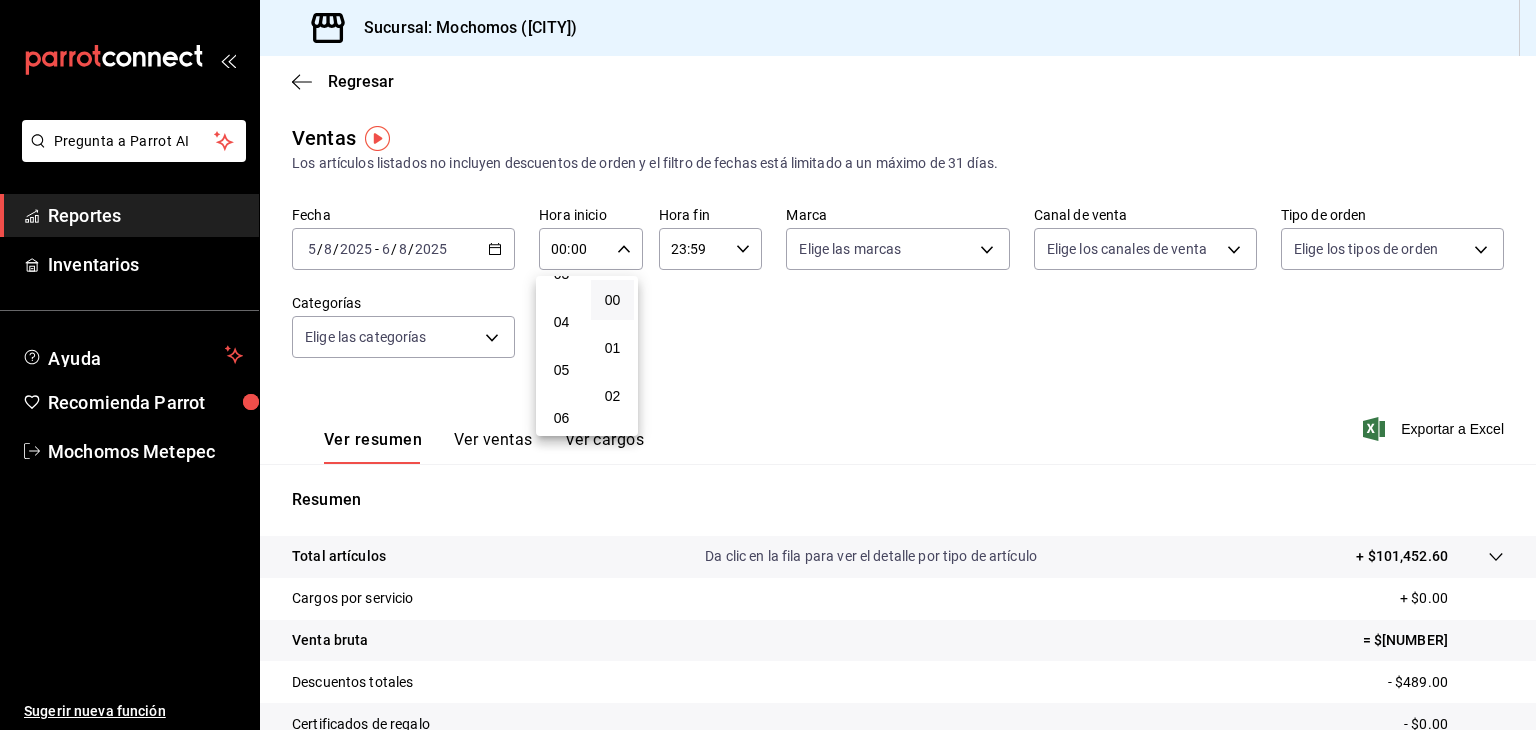 scroll, scrollTop: 184, scrollLeft: 0, axis: vertical 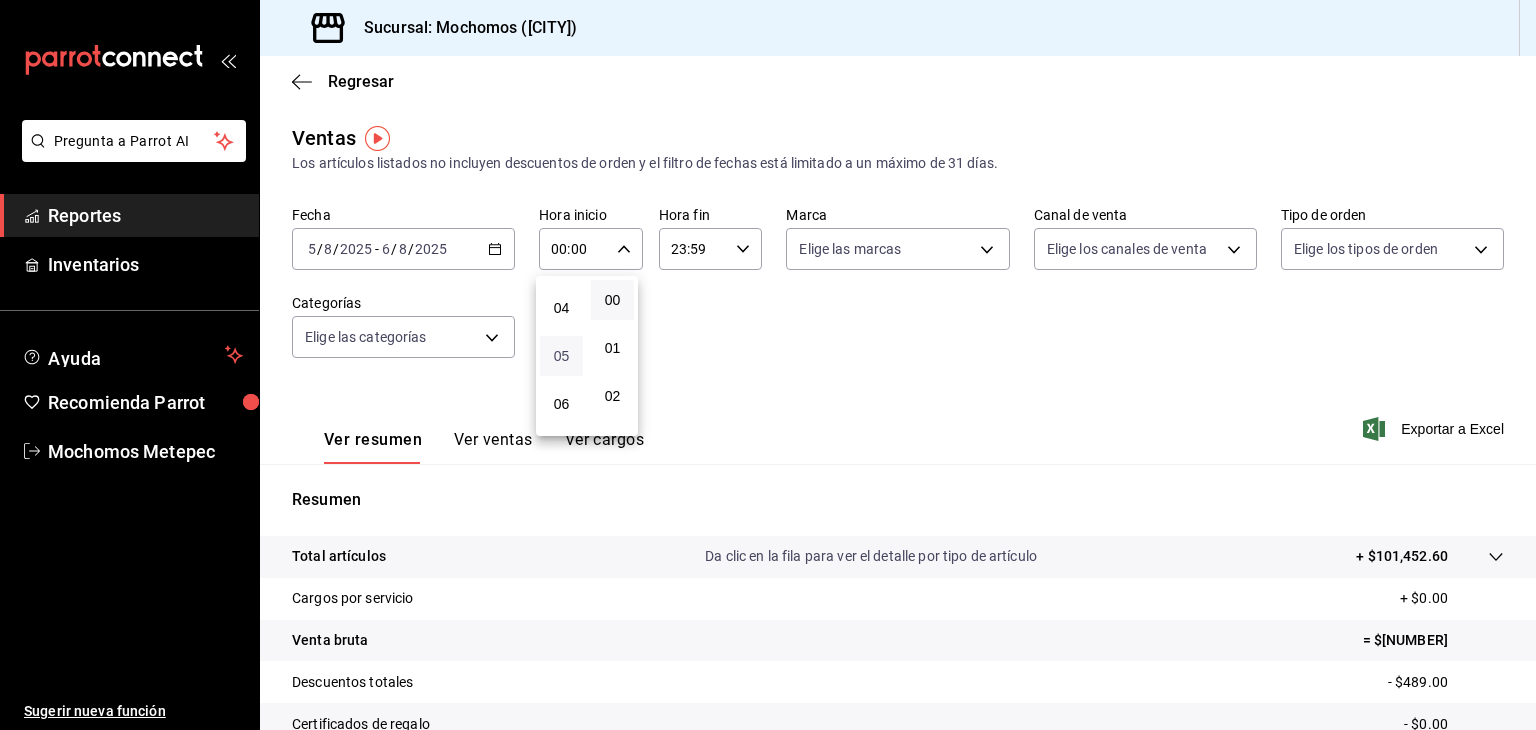 click on "05" at bounding box center [561, 356] 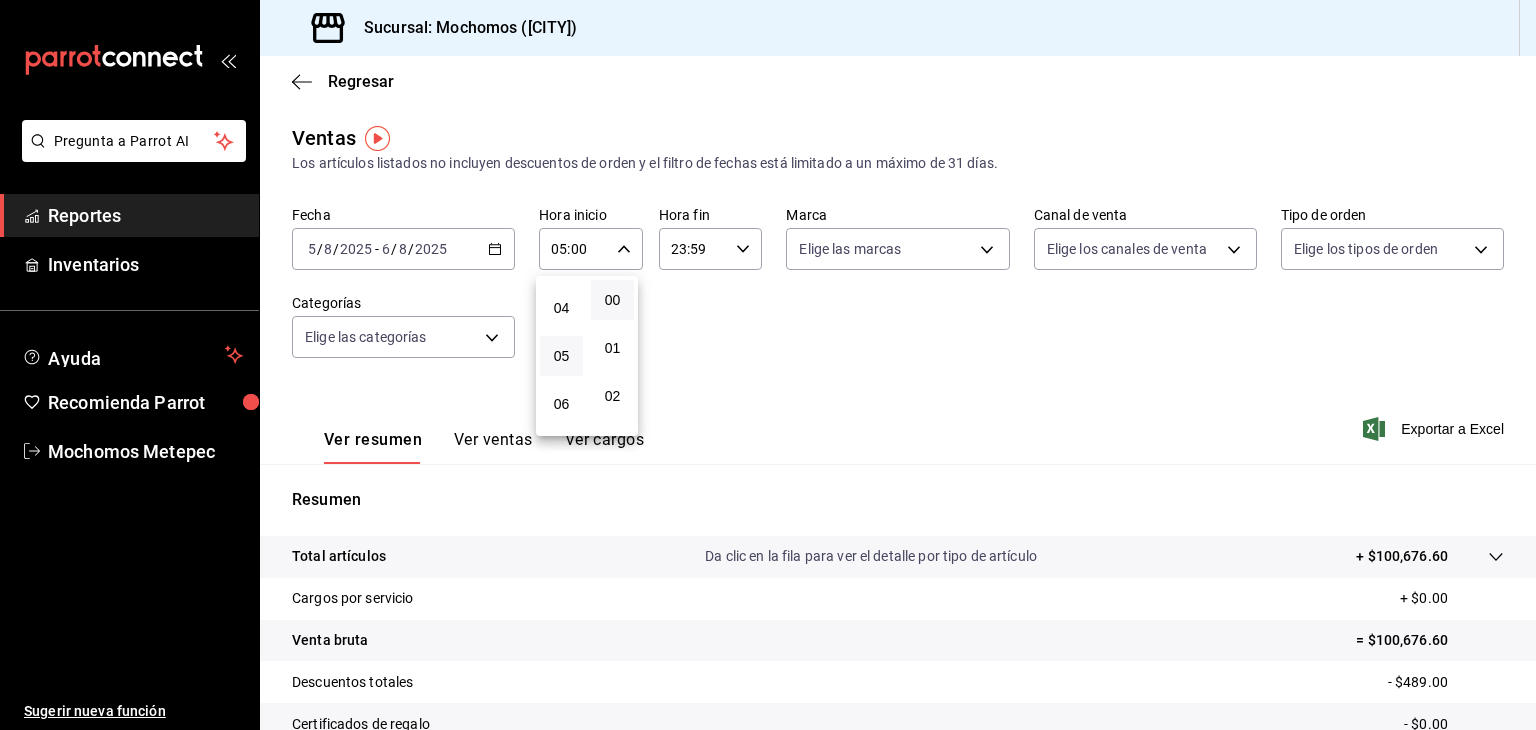 click at bounding box center (768, 365) 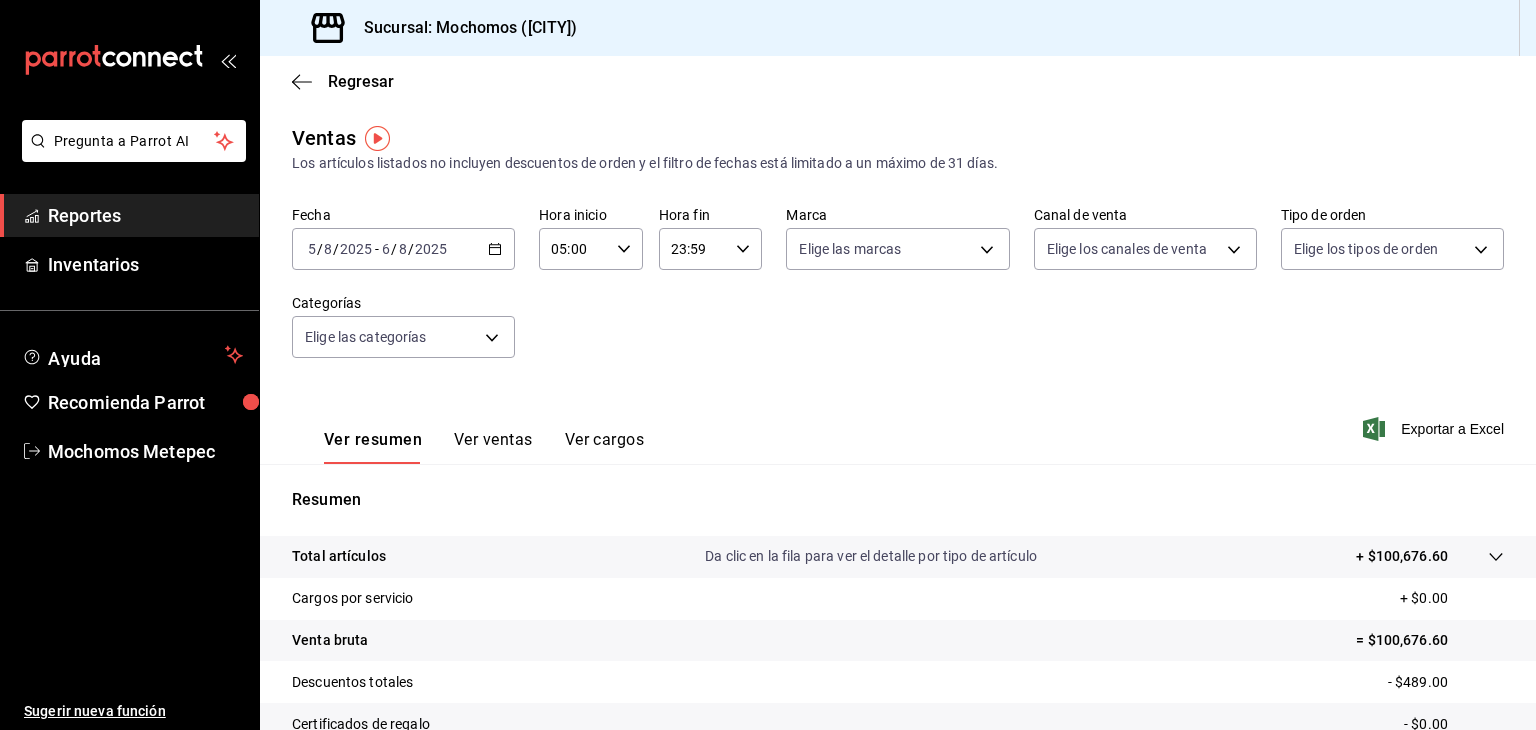 click on "23:59" at bounding box center (694, 249) 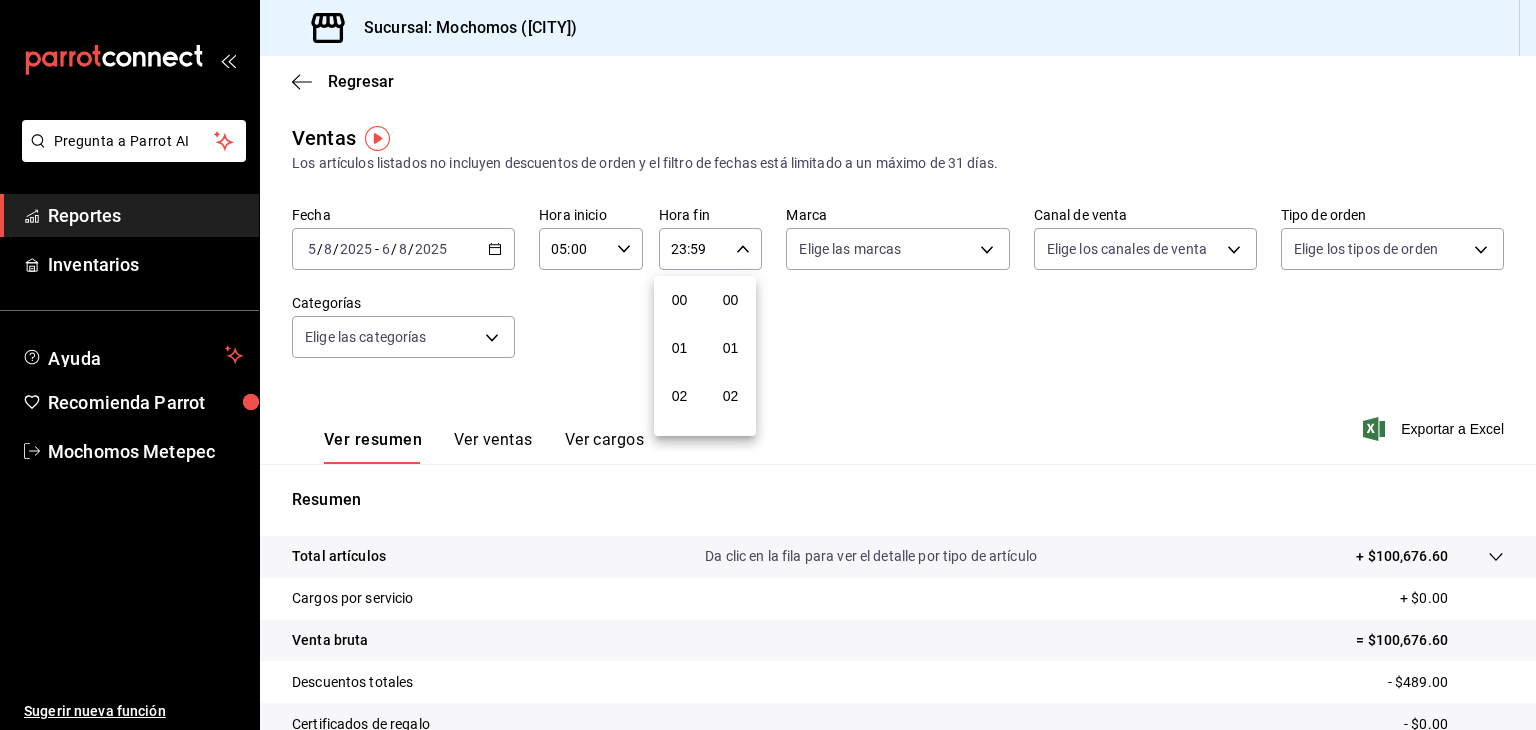 scroll, scrollTop: 1011, scrollLeft: 0, axis: vertical 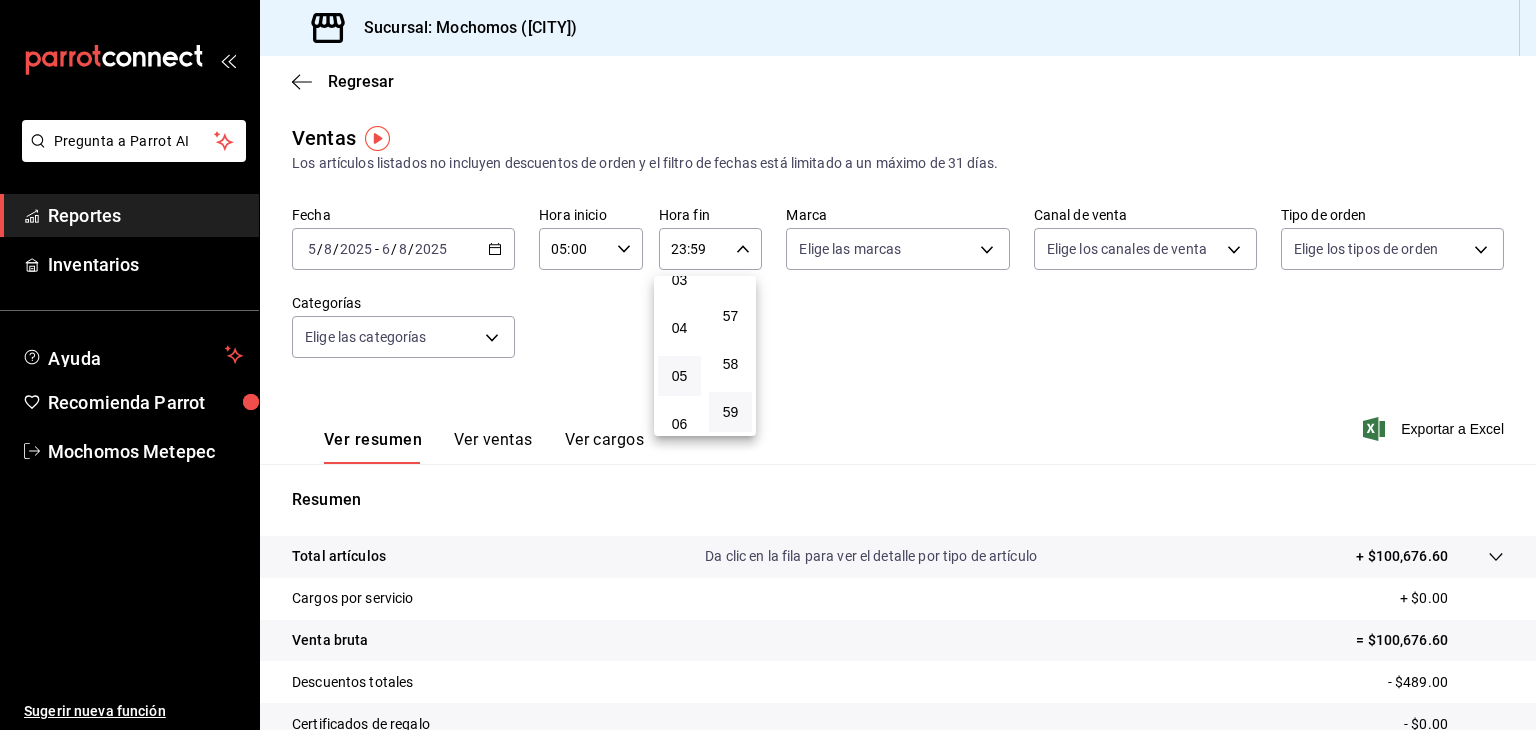 click on "05" at bounding box center (679, 376) 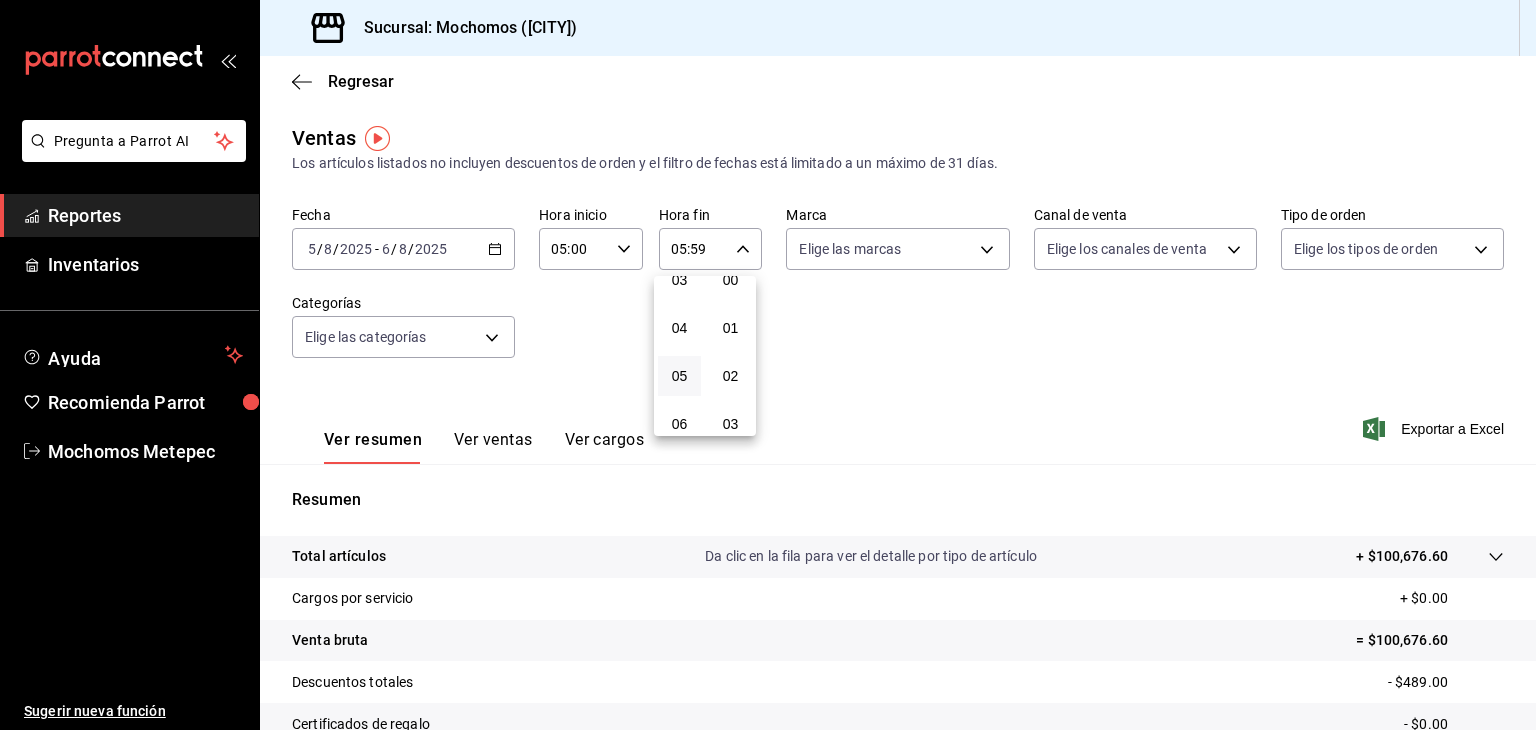 scroll, scrollTop: 0, scrollLeft: 0, axis: both 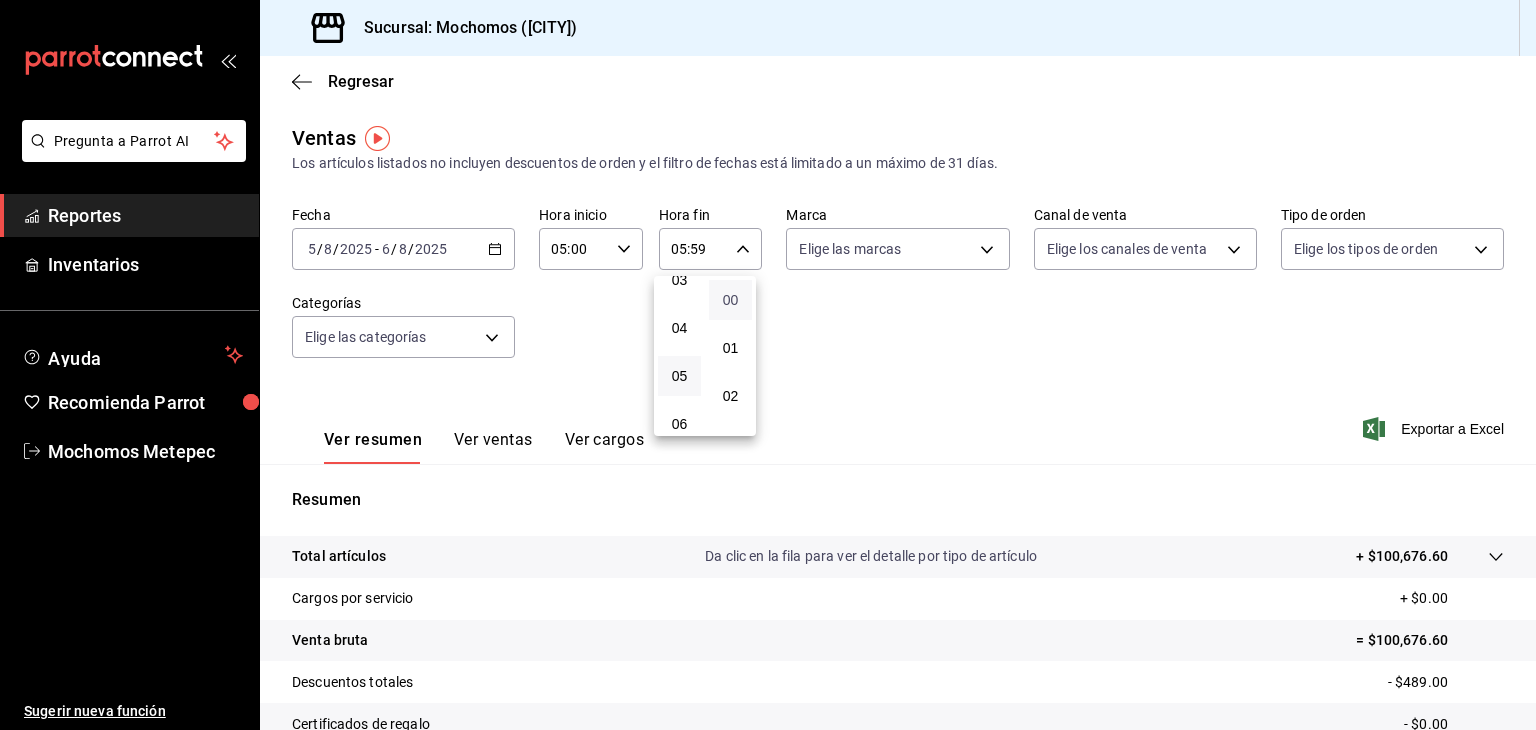 click on "00" at bounding box center (730, 300) 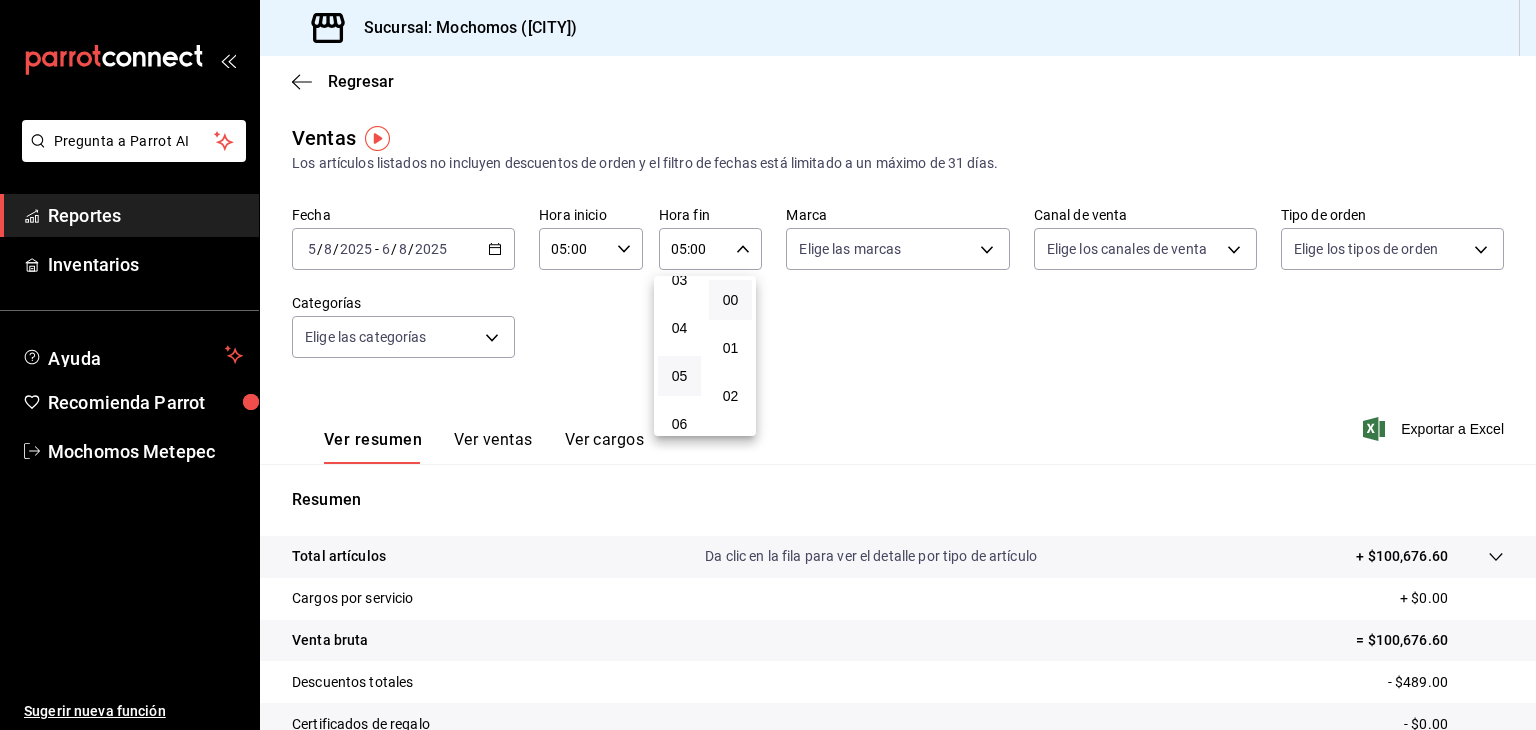 click at bounding box center (768, 365) 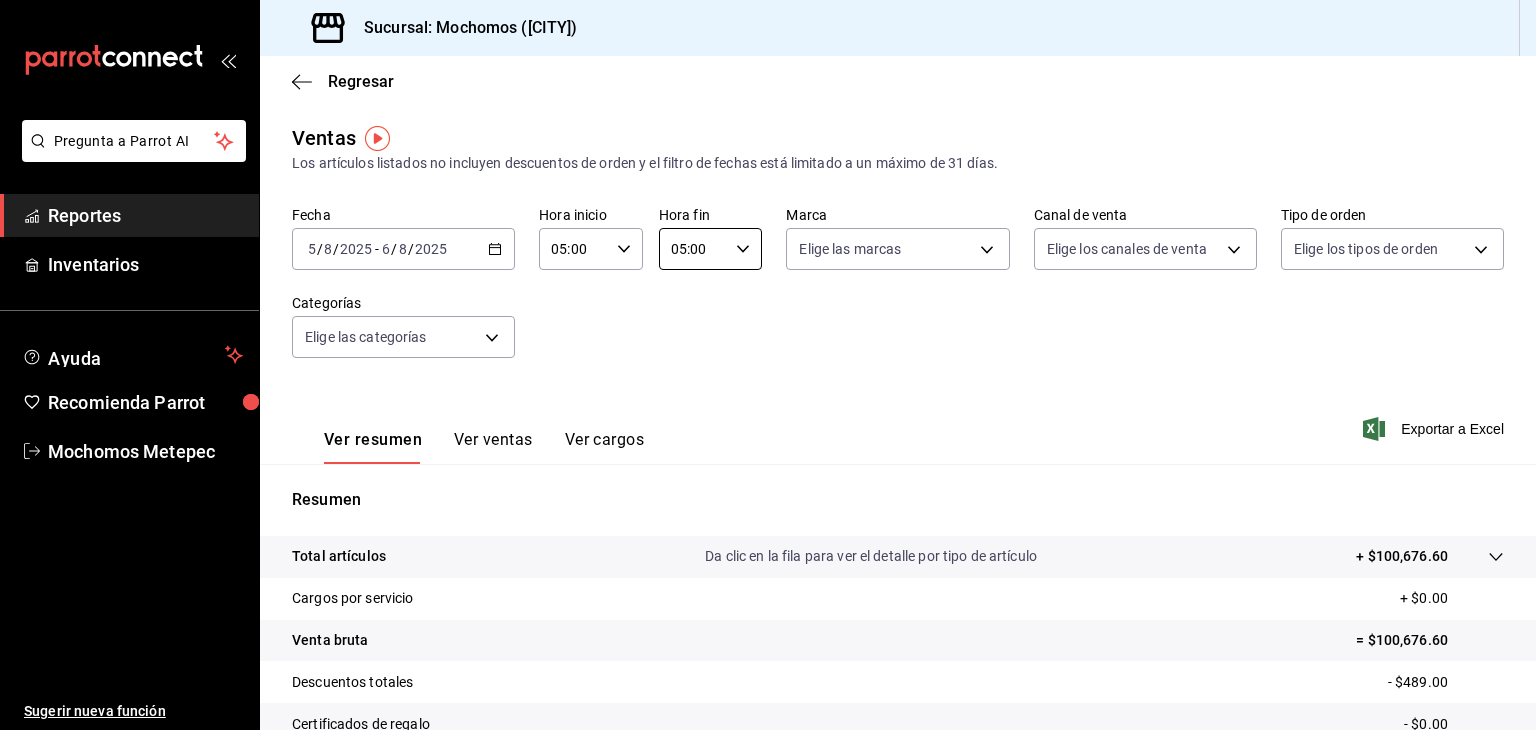 click on "Pregunta a Parrot AI Reportes   Inventarios   Ayuda Recomienda Parrot   Mochomos Metepec   Sugerir nueva función   Sucursal: Mochomos (Metepec) Regresar Ventas Los artículos listados no incluyen descuentos de orden y el filtro de fechas está limitado a un máximo de 31 días. Fecha [DATE] [DATE] - [DATE] Hora inicio [TIME] Hora inicio Hora fin [TIME] Hora fin Marca Elige las marcas Canal de venta Elige los canales de venta Tipo de orden Elige los tipos de orden Categorías Elige las categorías Ver resumen Ver ventas Ver cargos Exportar a Excel Resumen Total artículos Da clic en la fila para ver el detalle por tipo de artículo + [PRICE] Cargos por servicio + [PRICE] Venta bruta = [PRICE] Descuentos totales - [PRICE] Certificados de regalo - [PRICE] Venta total = [PRICE] Impuestos - [PRICE] Venta neta = [PRICE] Pregunta a Parrot AI Reportes   Inventarios   Ayuda Recomienda Parrot   Mochomos Metepec   Sugerir nueva función   GANA 1 MES GRATIS EN TU SUSCRIPCIÓN AQUÍ" at bounding box center (768, 365) 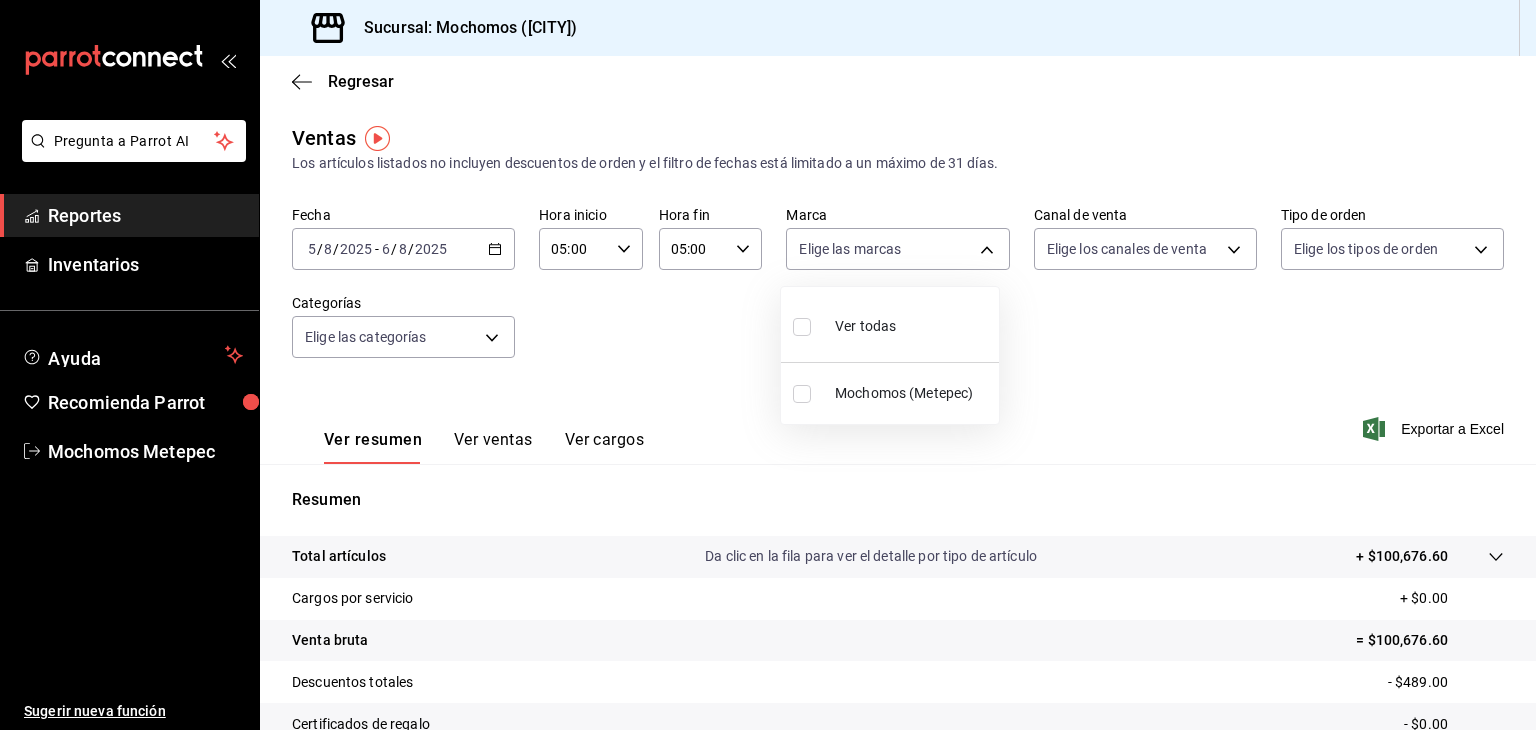 click at bounding box center (802, 327) 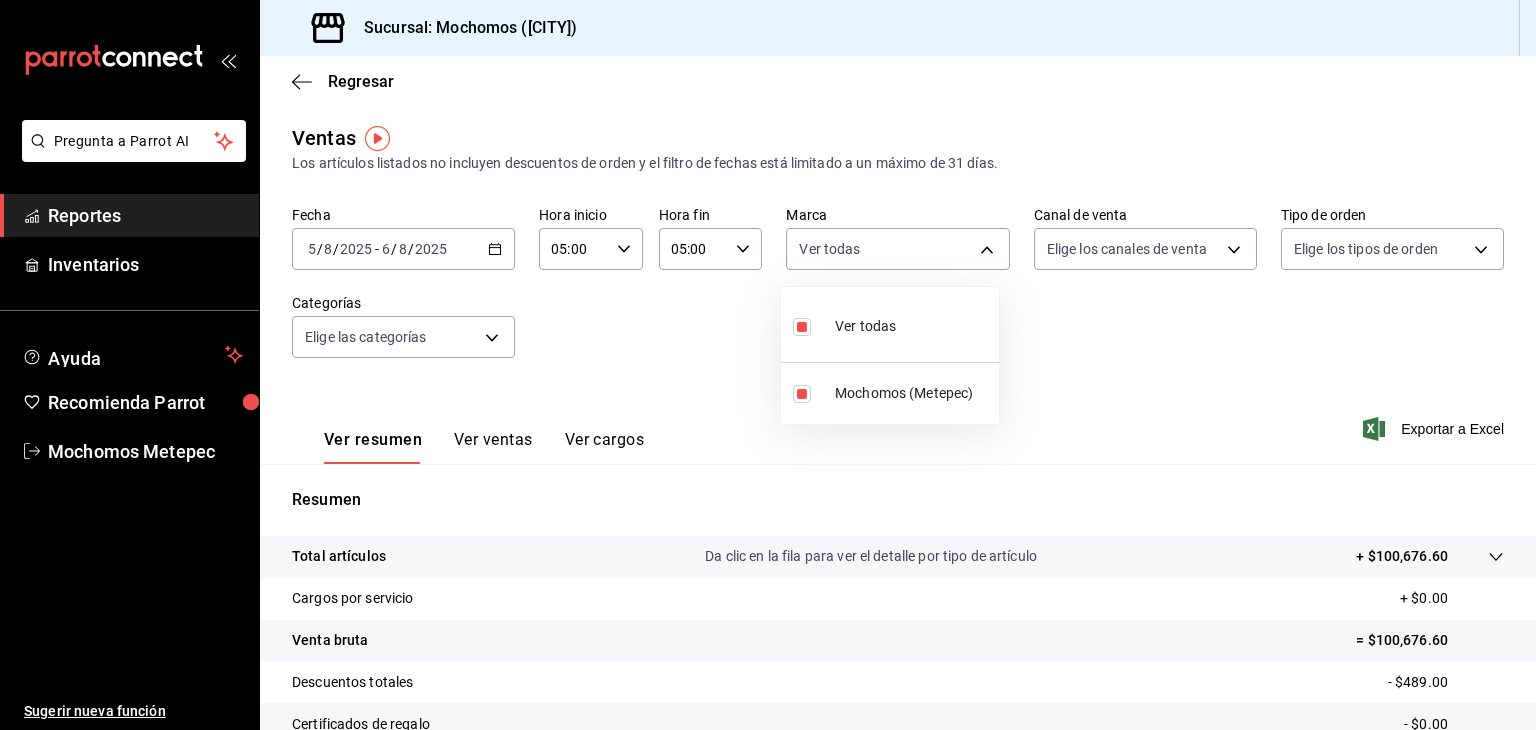 click at bounding box center [768, 365] 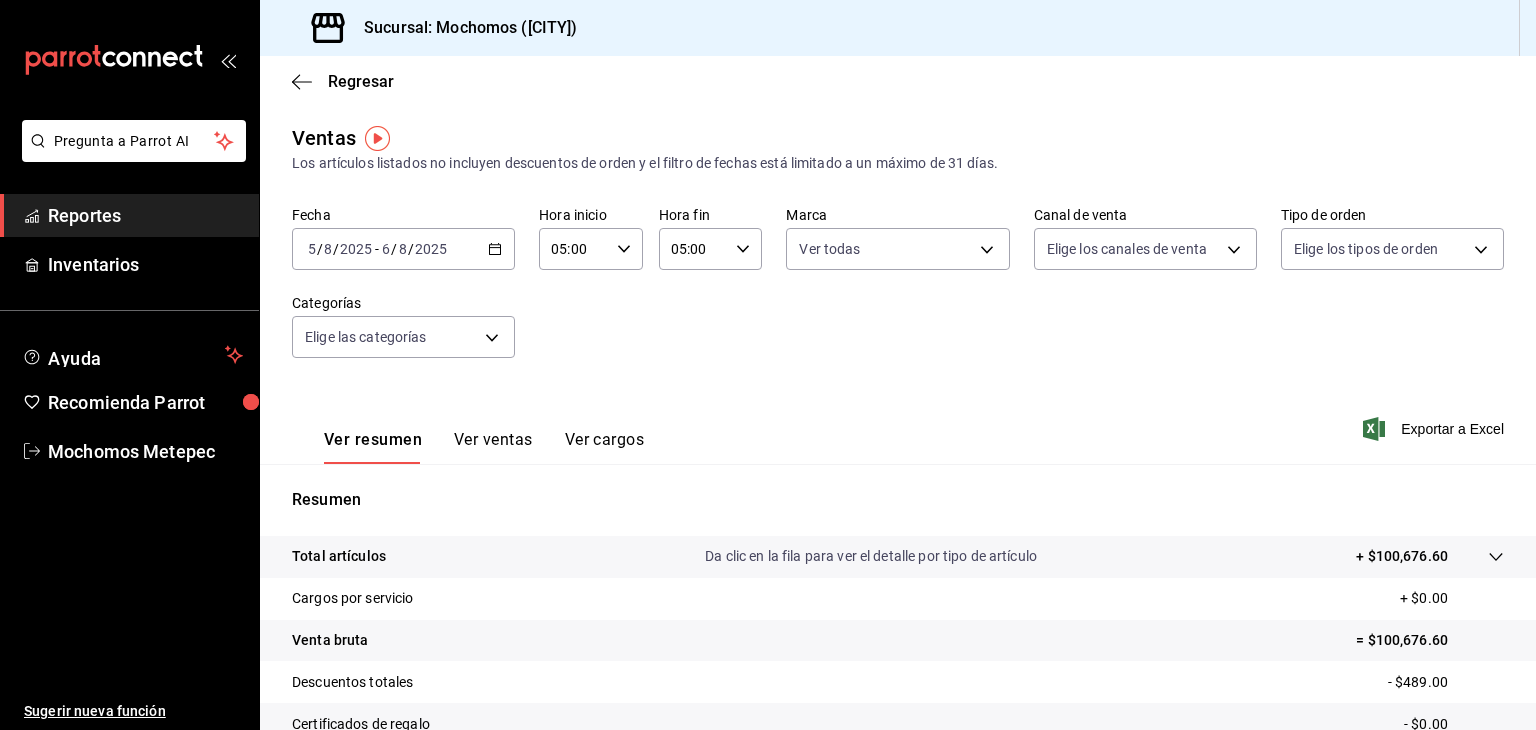 click on "Pregunta a Parrot AI Reportes   Inventarios   Ayuda Recomienda Parrot   Mochomos Metepec   Sugerir nueva función   Sucursal: Mochomos (Metepec) Regresar Ventas Los artículos listados no incluyen descuentos de orden y el filtro de fechas está limitado a un máximo de 31 días. Fecha [DATE] [NUMBER] / [DATE] - [DATE] / [DATE] Hora inicio 05:00 Hora inicio Hora fin 05:00 Hora fin Marca Ver todas [UUID] Canal de venta Elige los canales de venta Tipo de orden Elige los tipos de orden Categorías Elige las categorías Ver resumen Ver ventas Ver cargos Exportar a Excel Resumen Total artículos Da clic en la fila para ver el detalle por tipo de artículo + $[NUMBER] Cargos por servicio + $0.00 Venta bruta = $[NUMBER] Descuentos totales - $[NUMBER] Certificados de regalo - $0.00 Venta total = $[NUMBER] Impuestos - $[NUMBER] Venta neta = $[NUMBER] Pregunta a Parrot AI Reportes   Inventarios   Ayuda Recomienda Parrot   Mochomos Metepec   Sugerir nueva función   Ir a video" at bounding box center [768, 365] 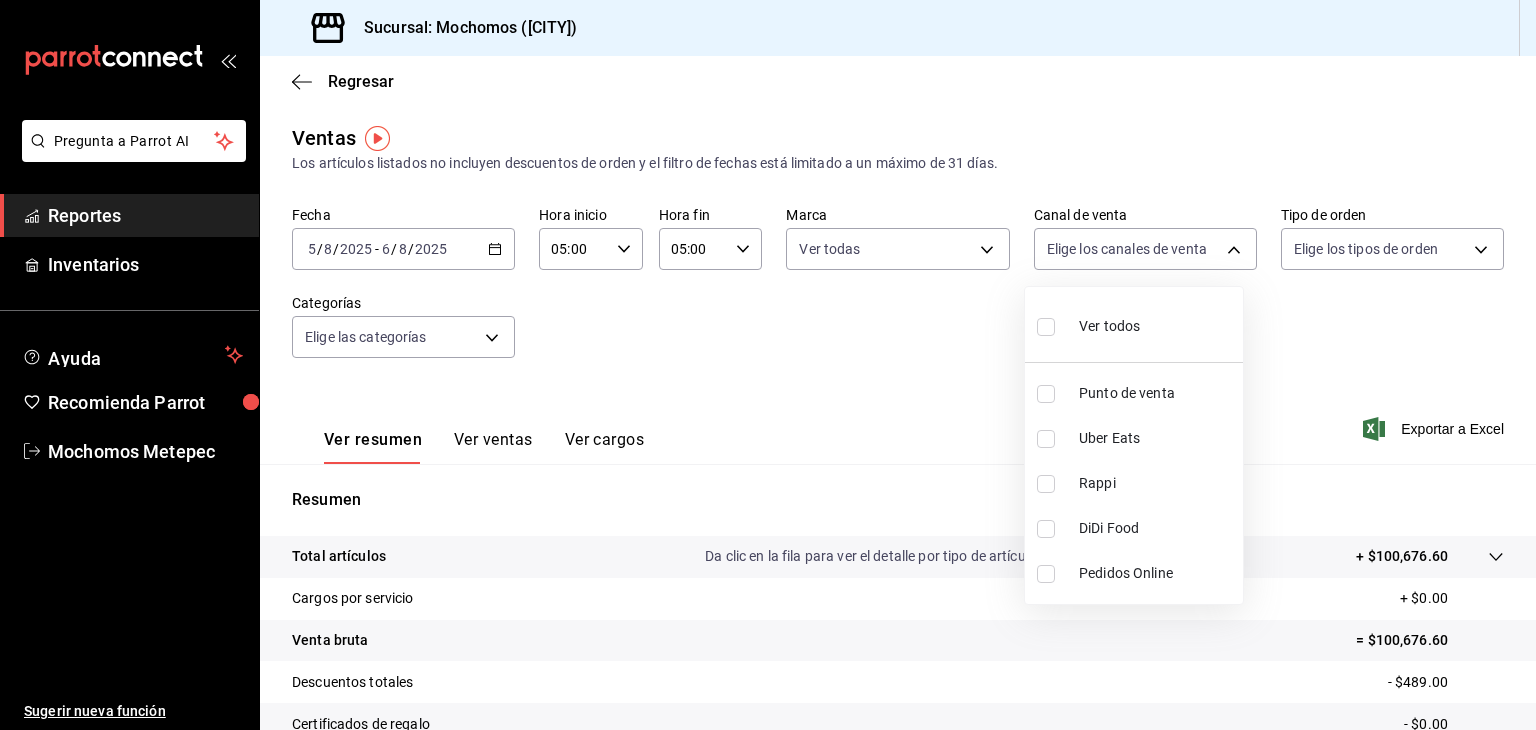 click at bounding box center [1046, 327] 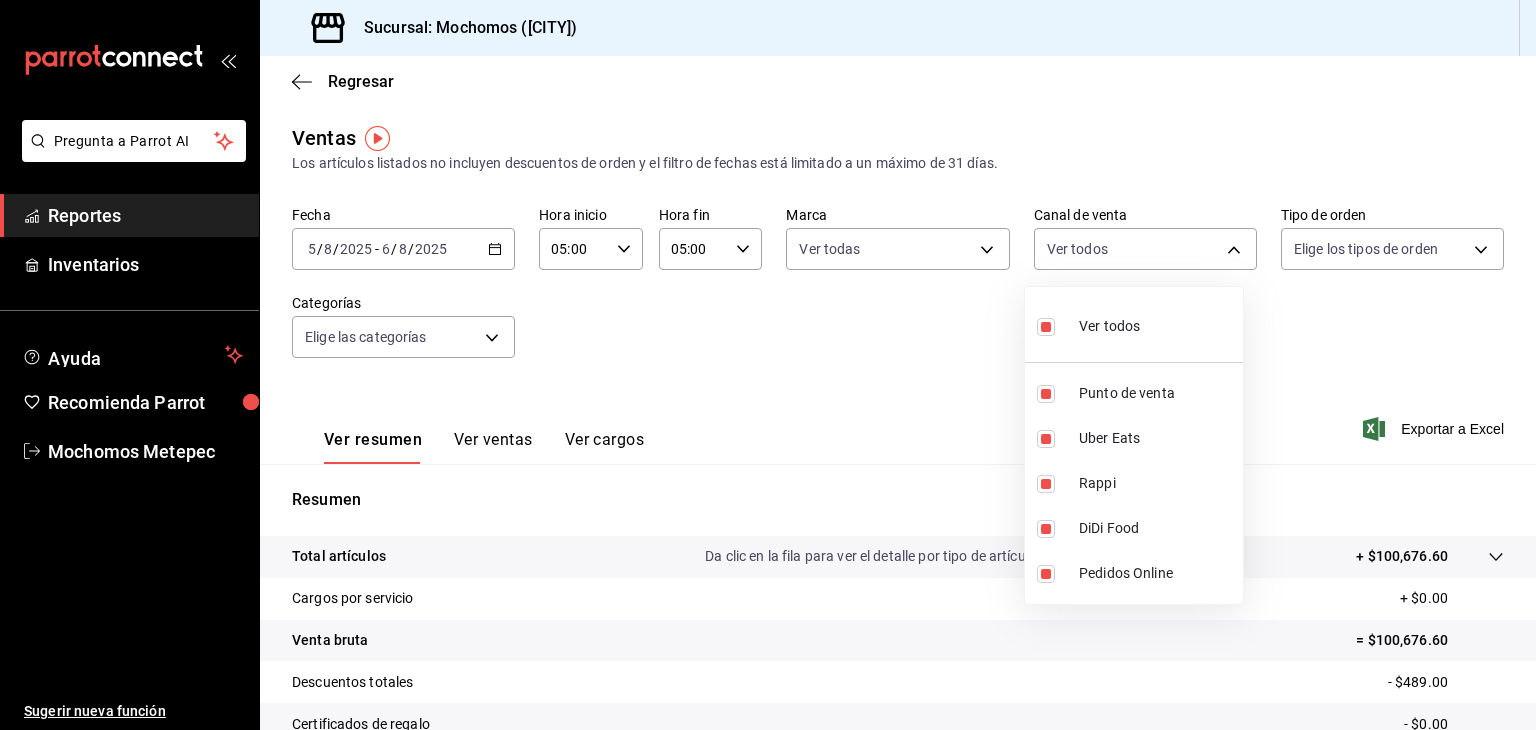 click at bounding box center [768, 365] 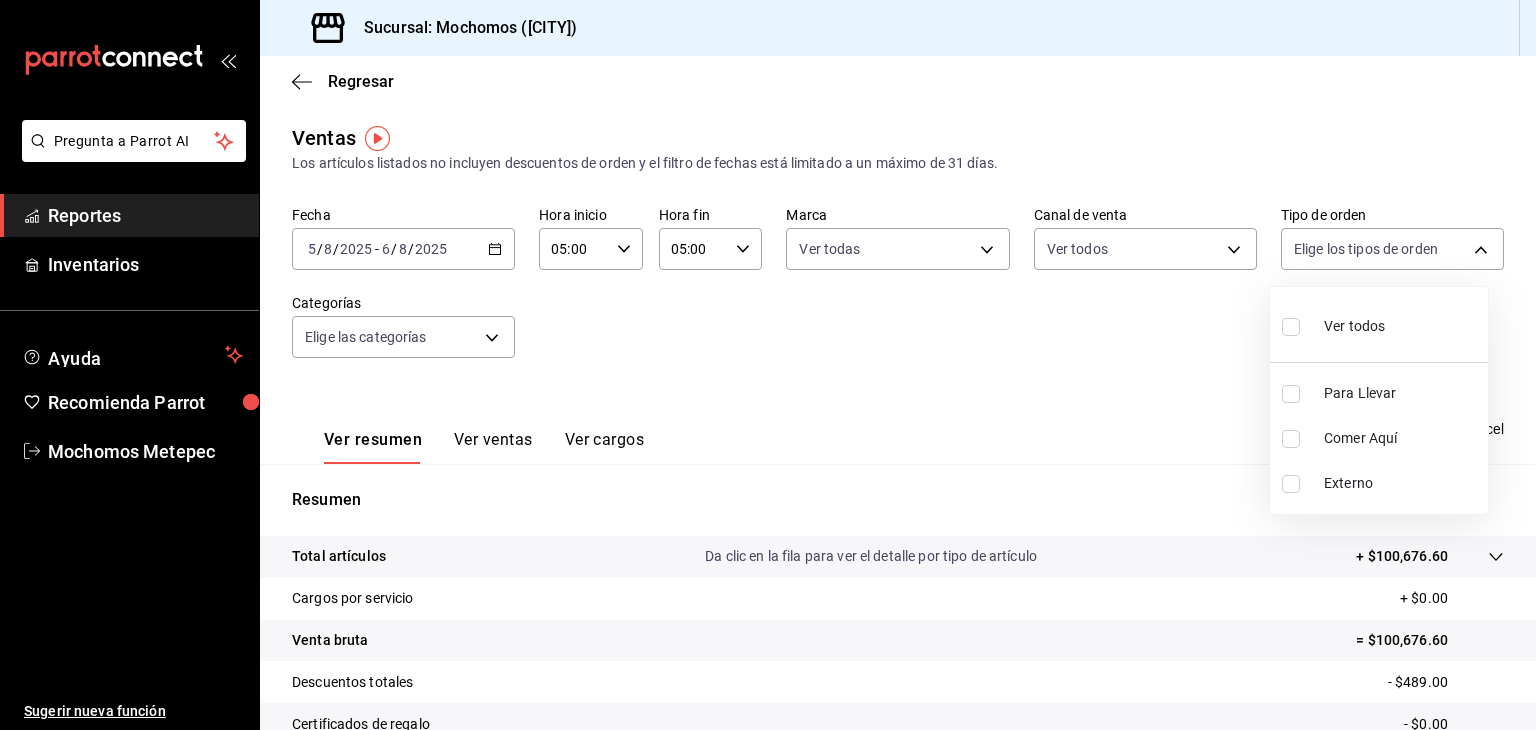 click on "Pregunta a Parrot AI Reportes   Inventarios   Ayuda Recomienda Parrot   Mochomos [CITY]     Ir a video" at bounding box center [768, 365] 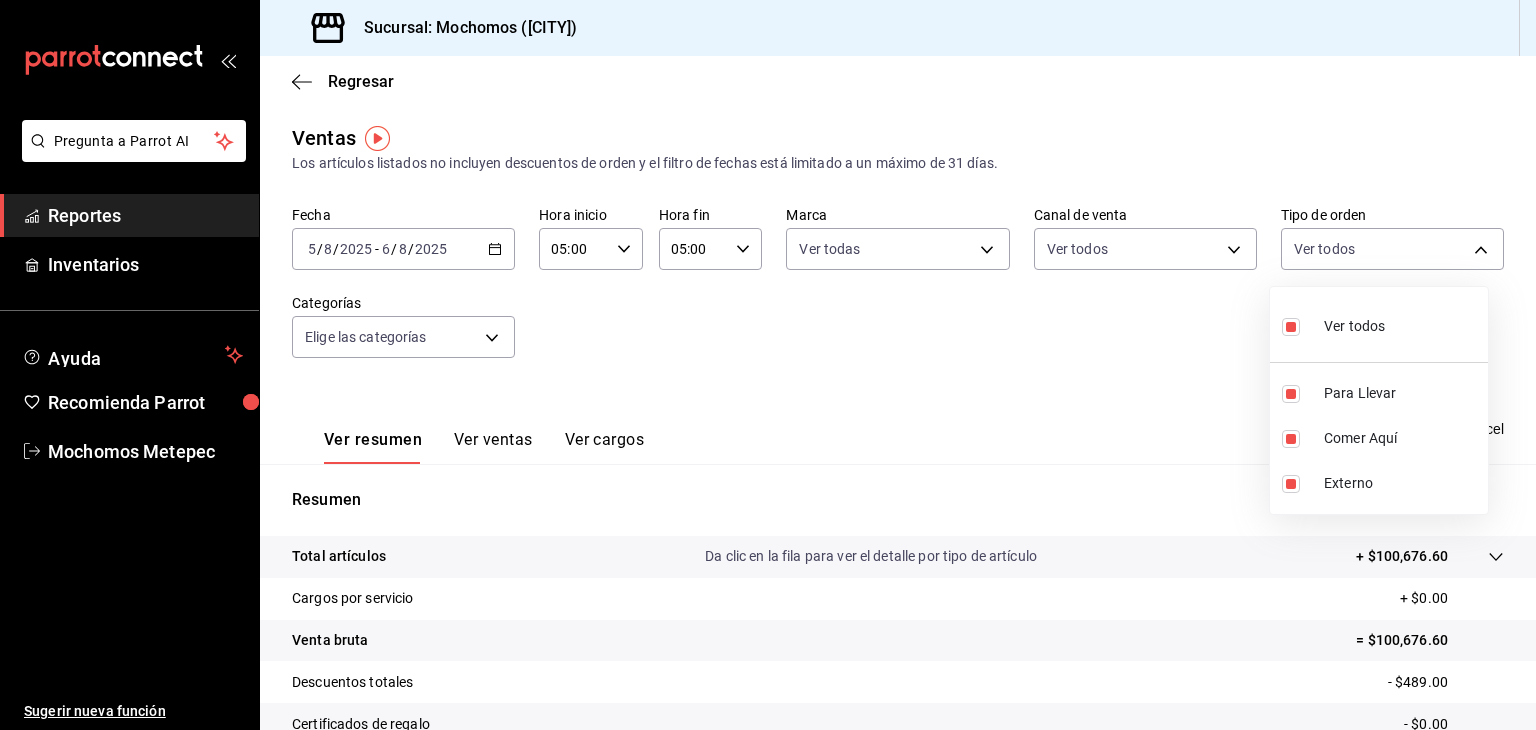 click at bounding box center (768, 365) 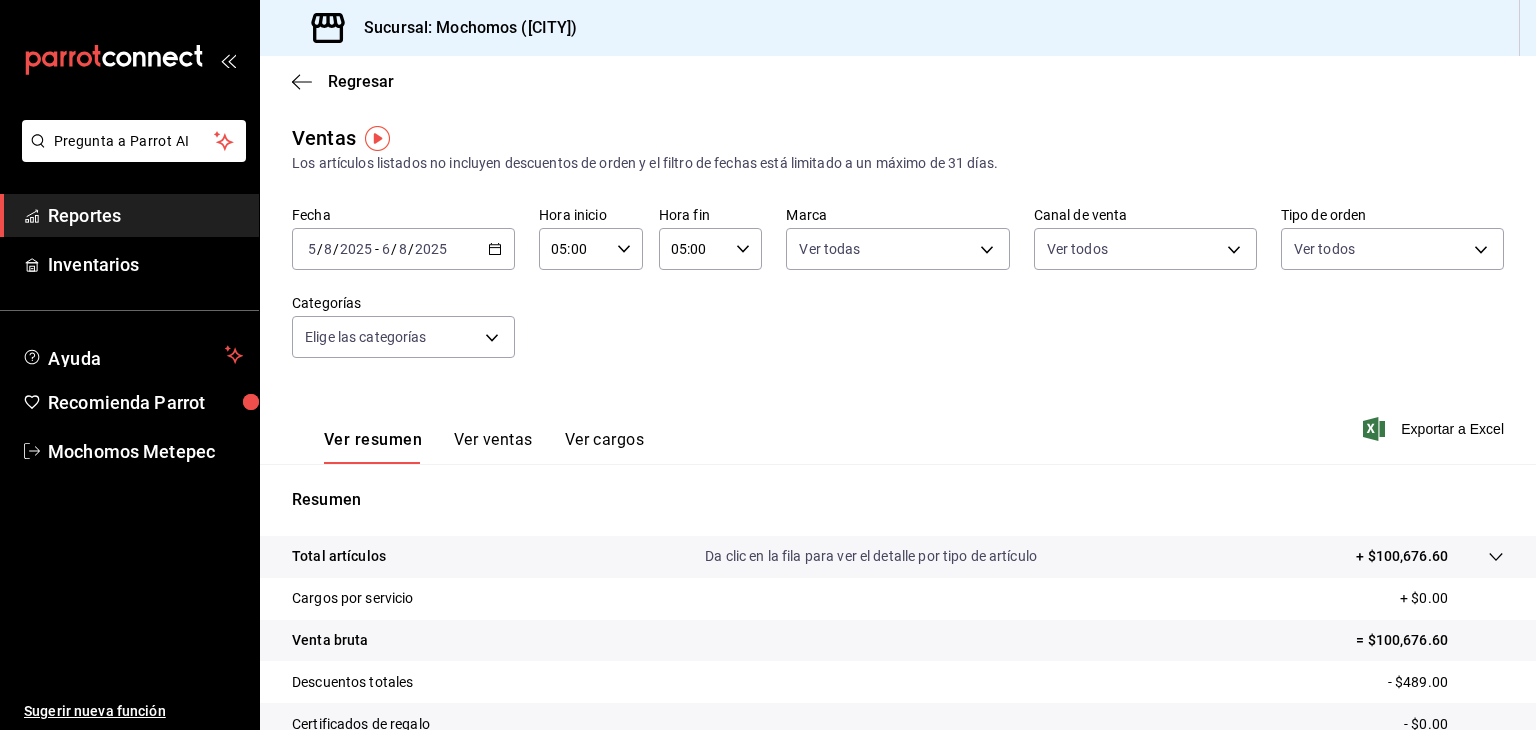 click on "Pregunta a Parrot AI Reportes   Inventarios   Ayuda Recomienda Parrot   Mochomos [CITY]   Sugerir nueva función   Sucursal: Mochomos ([CITY]) Regresar Ventas Los artículos listados no incluyen descuentos de orden y el filtro de fechas está limitado a un máximo de 31 días. Fecha 2025-08-05 5 / 8 / 2025 - 2025-08-06 6 / 8 / 2025 Hora inicio 05:00 Hora inicio Hora fin 05:00 Hora fin Marca Ver todas [UUID] Canal de venta Ver todos PARROT,UBER_EATS,RAPPI,DIDI_FOOD,ONLINE Tipo de orden Ver todos [UUID],[UUID],EXTERNAL Categorías Elige las categorías Ver resumen Ver ventas Ver cargos Exportar a Excel Resumen Total artículos Da clic en la fila para ver el detalle por tipo de artículo + $100,676.60 Cargos por servicio + $0.00 Venta bruta = $100,676.60 Descuentos totales - $489.00 Certificados de regalo - $0.00 Venta total = $100,187.60 Venta neta = $86,368.62 Pregunta a Parrot AI Reportes" at bounding box center (768, 365) 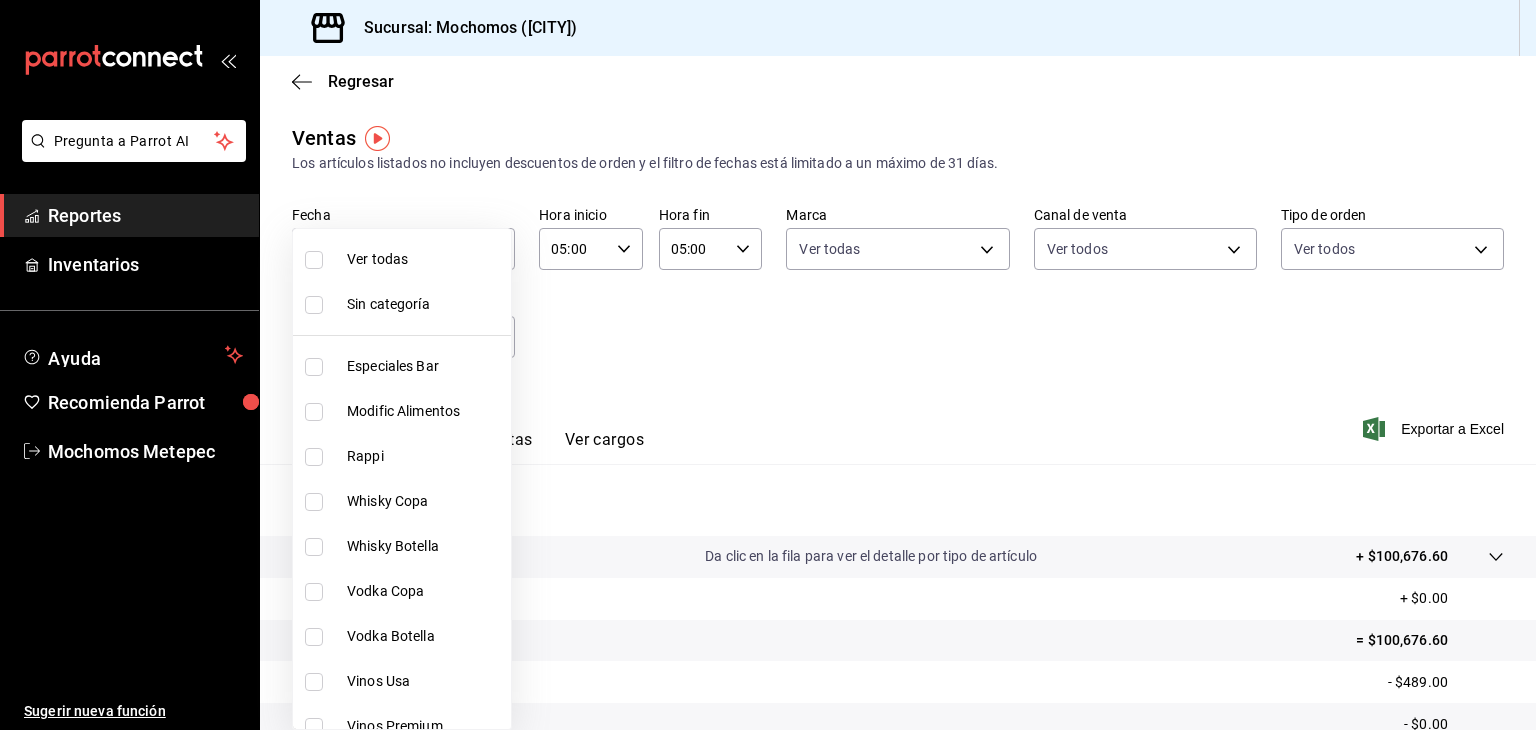 click at bounding box center [314, 260] 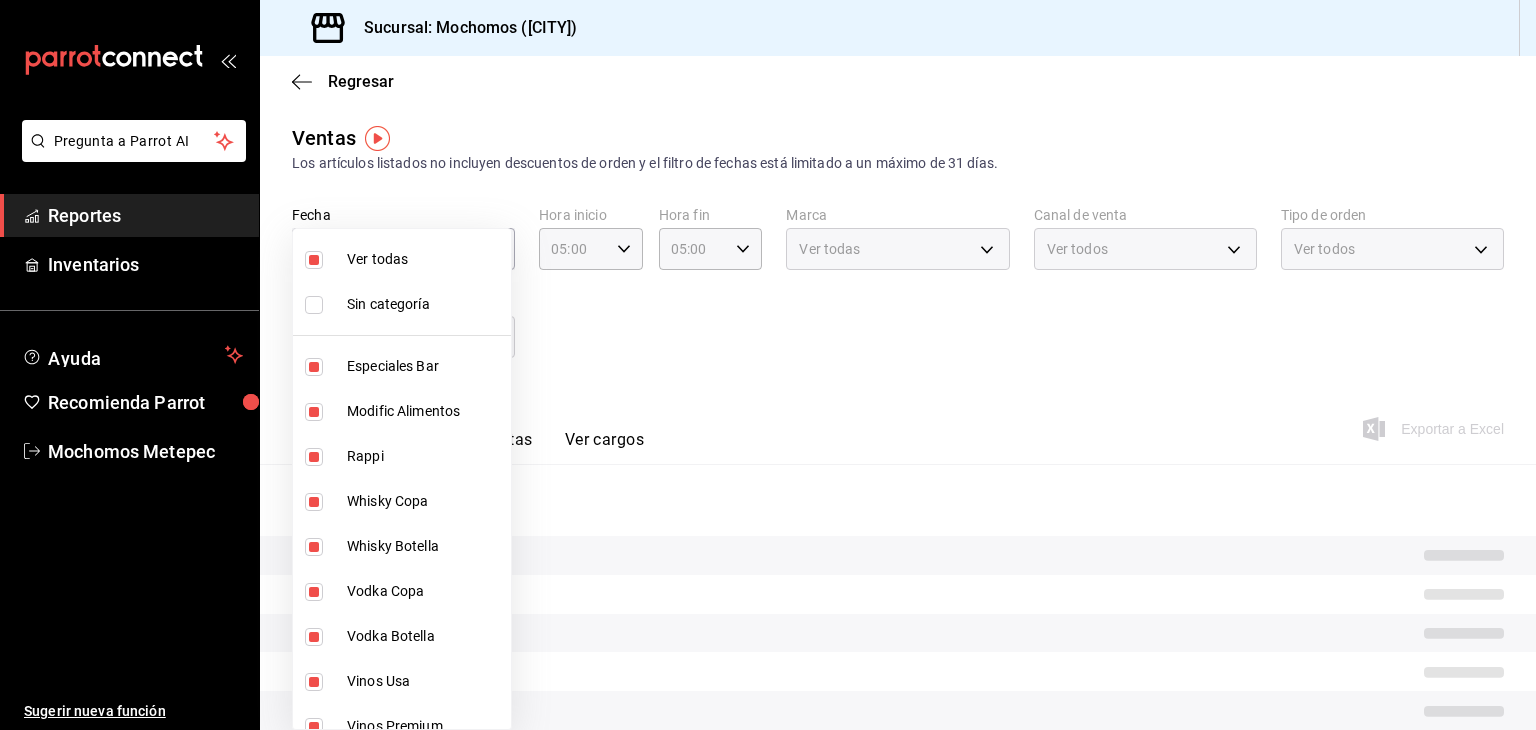 click at bounding box center (768, 365) 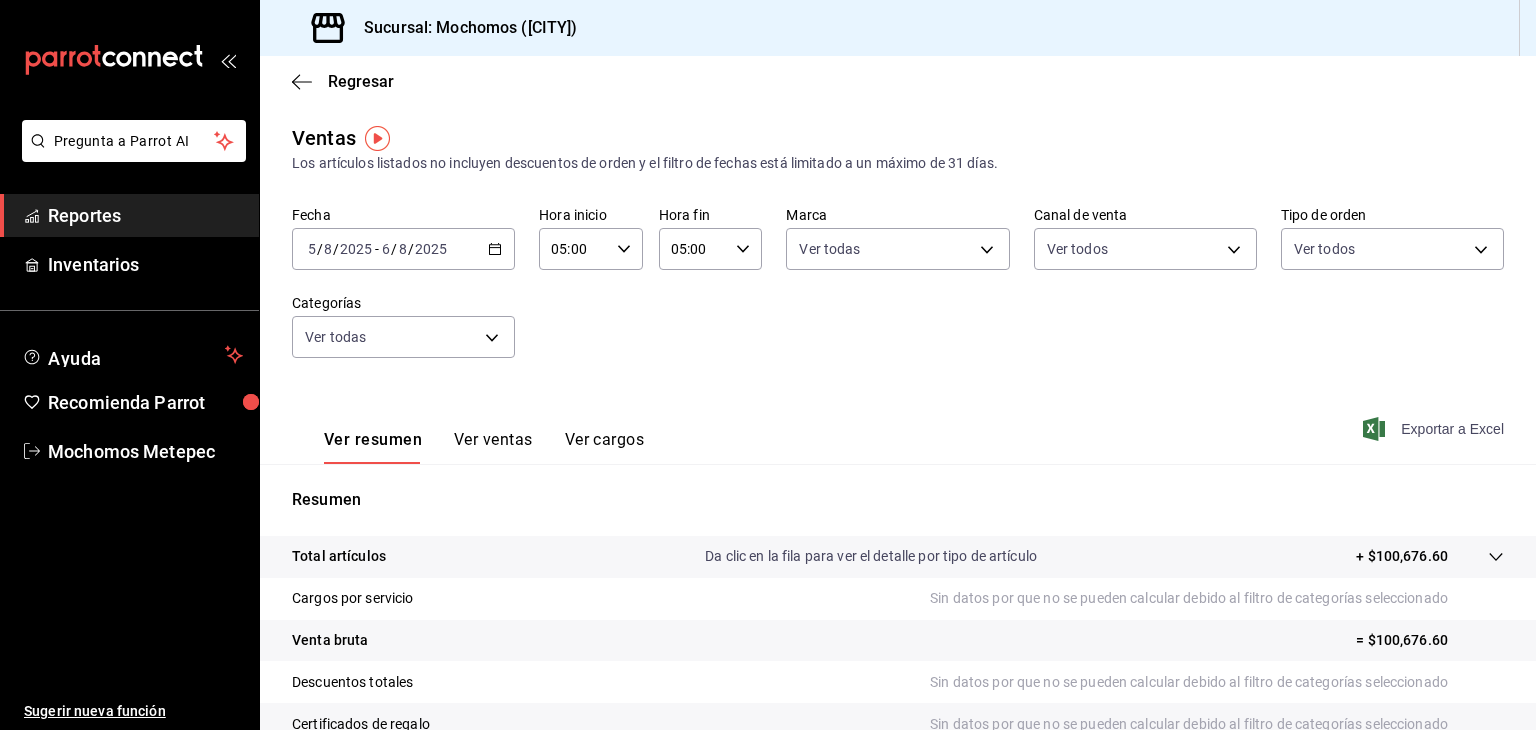click on "Exportar a Excel" at bounding box center [1435, 429] 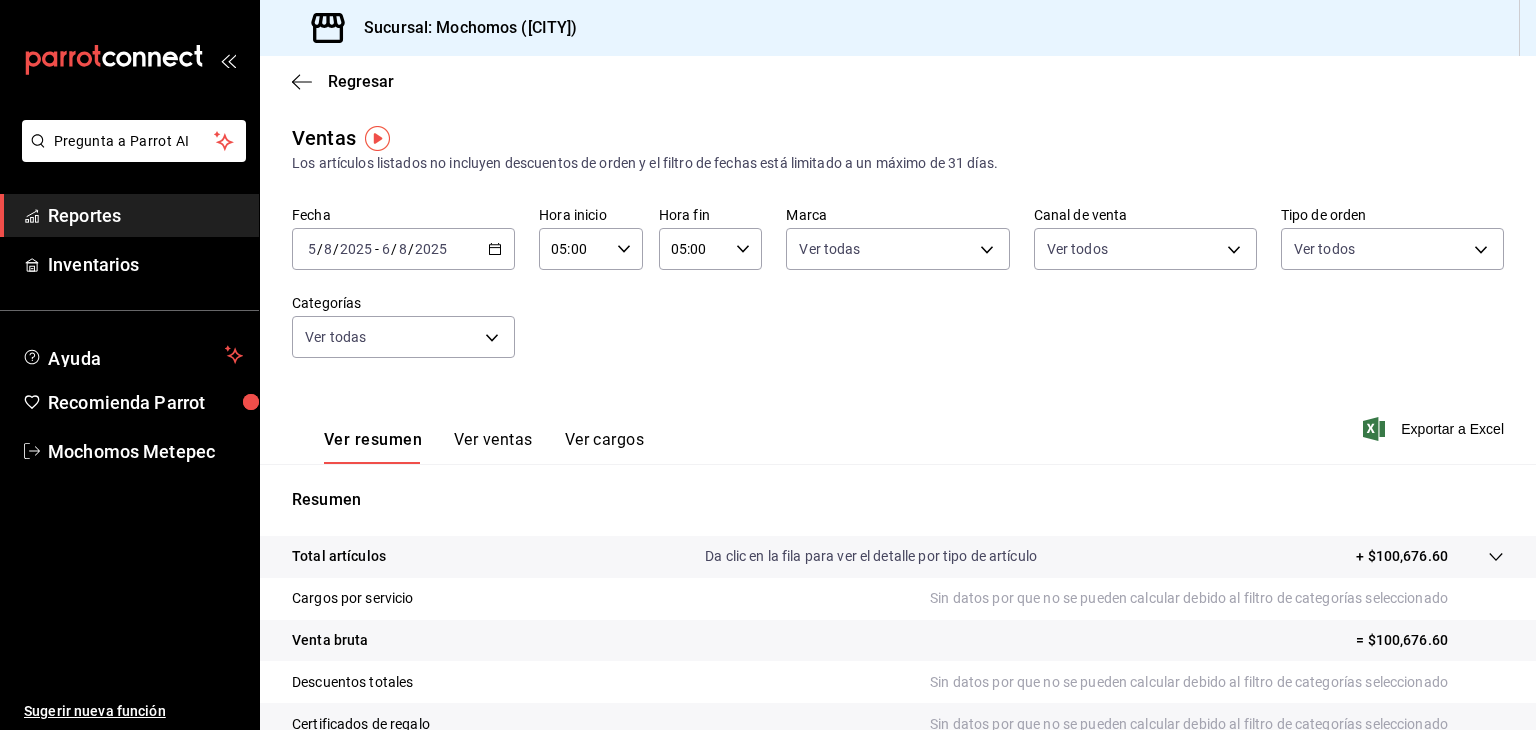 click 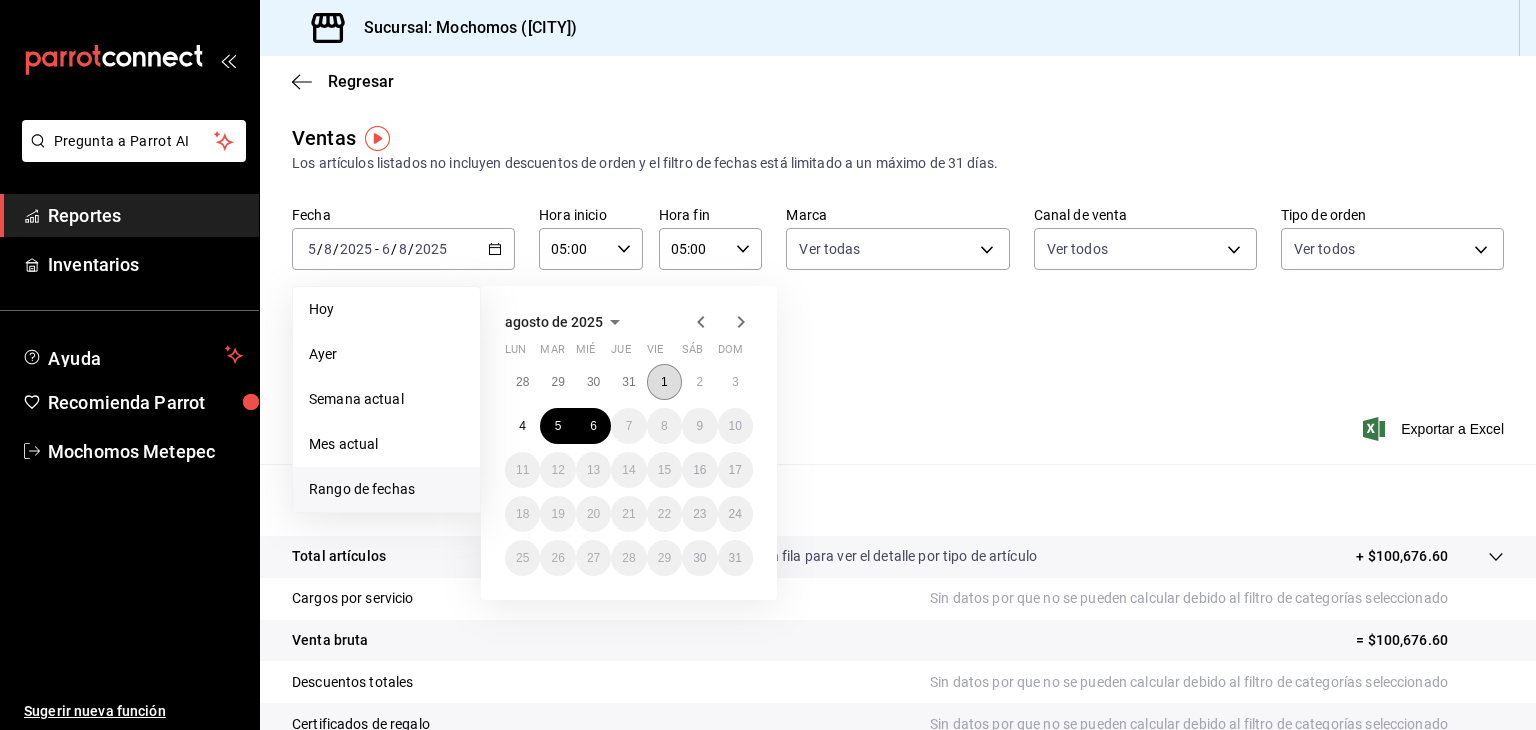 click on "1" at bounding box center (664, 382) 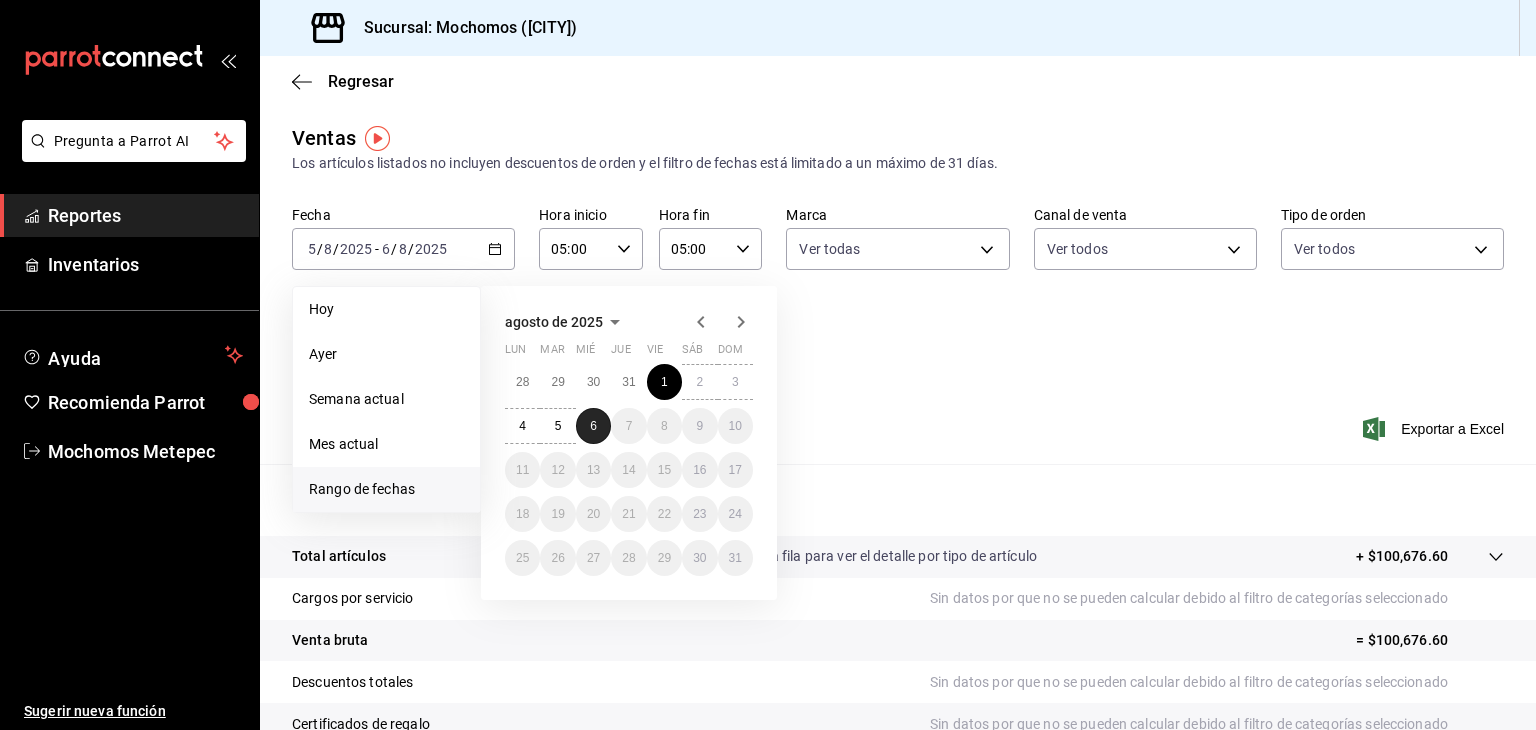 click on "6" at bounding box center (593, 426) 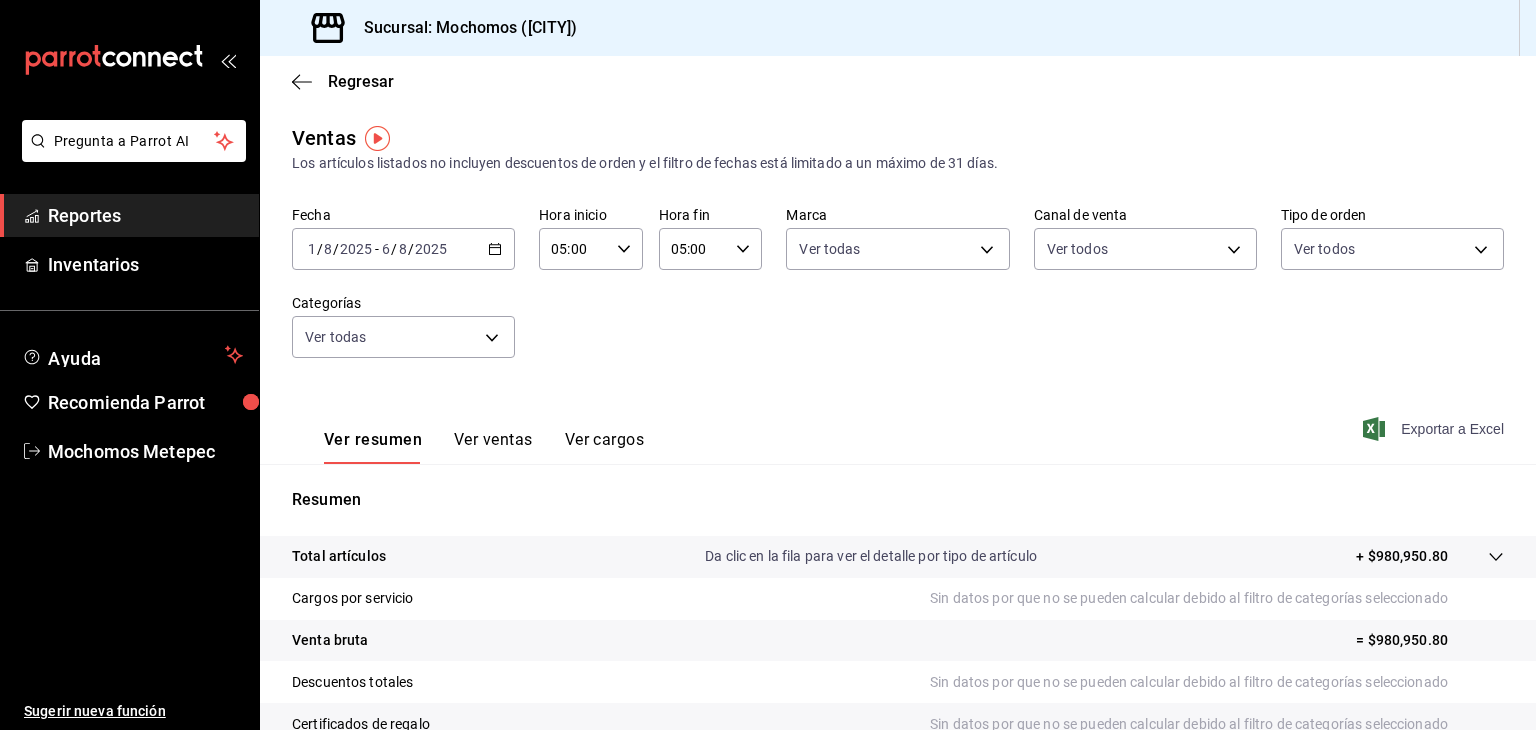 click on "Exportar a Excel" at bounding box center (1435, 429) 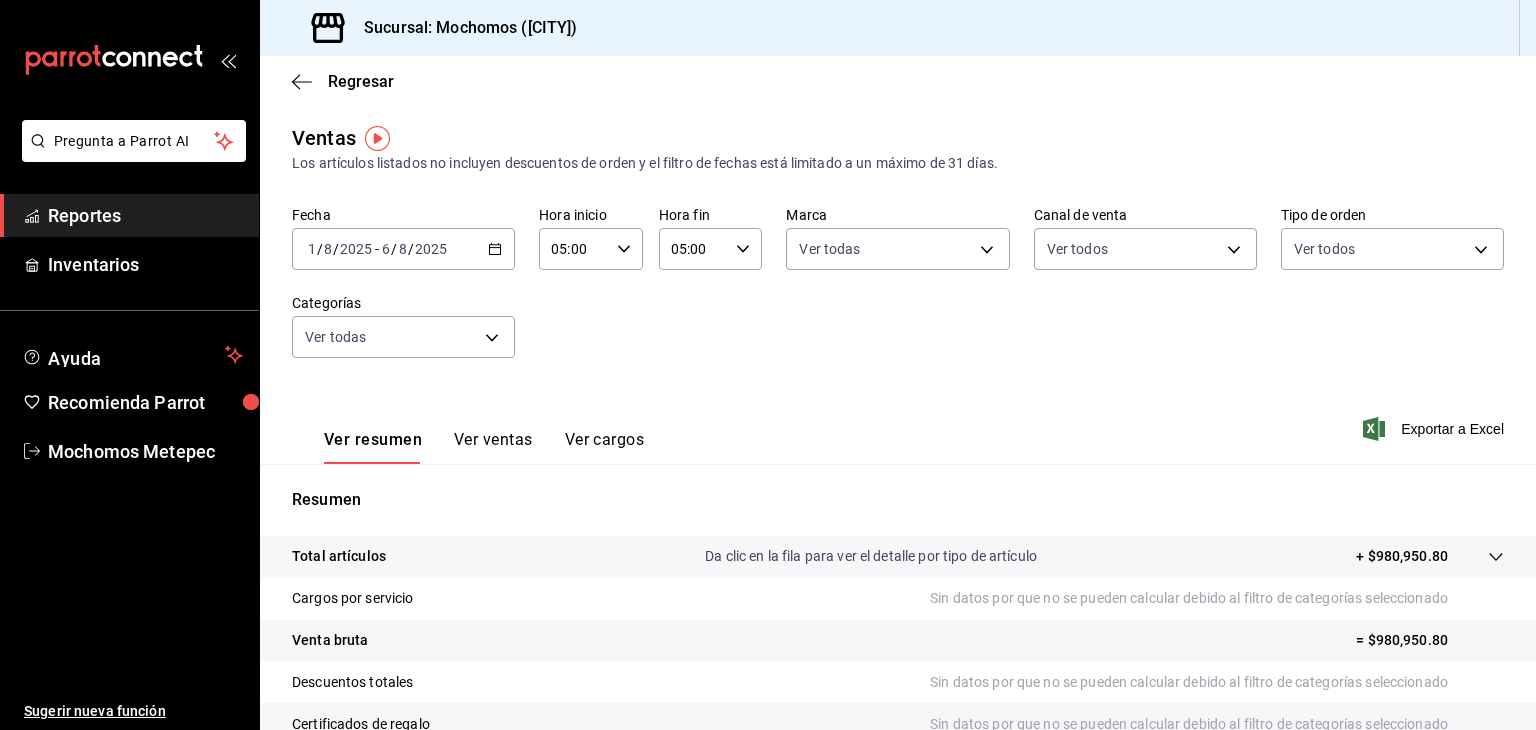 click on "[DATE] [NUMBER] / [DATE] - [DATE] / [DATE]" at bounding box center (403, 249) 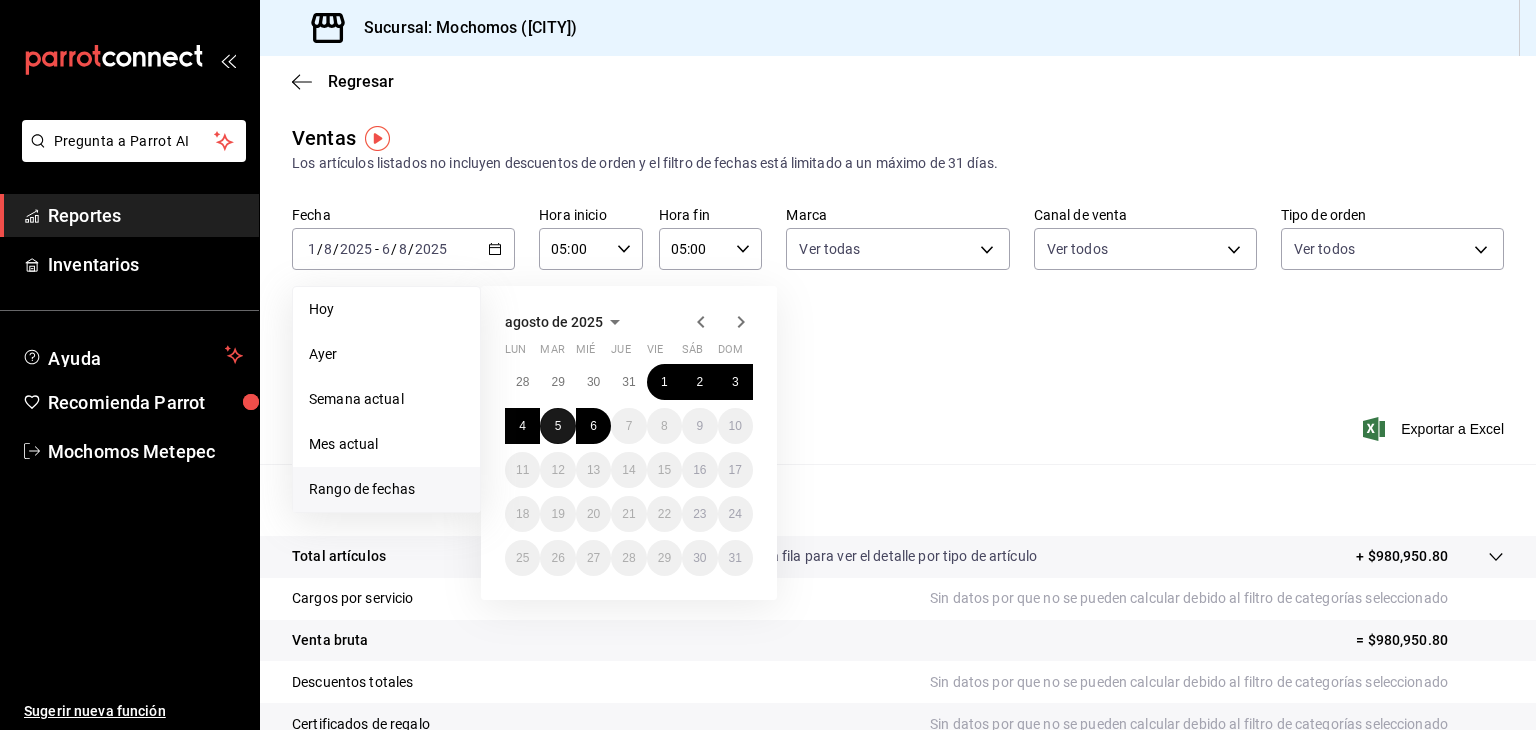 click on "5" at bounding box center (558, 426) 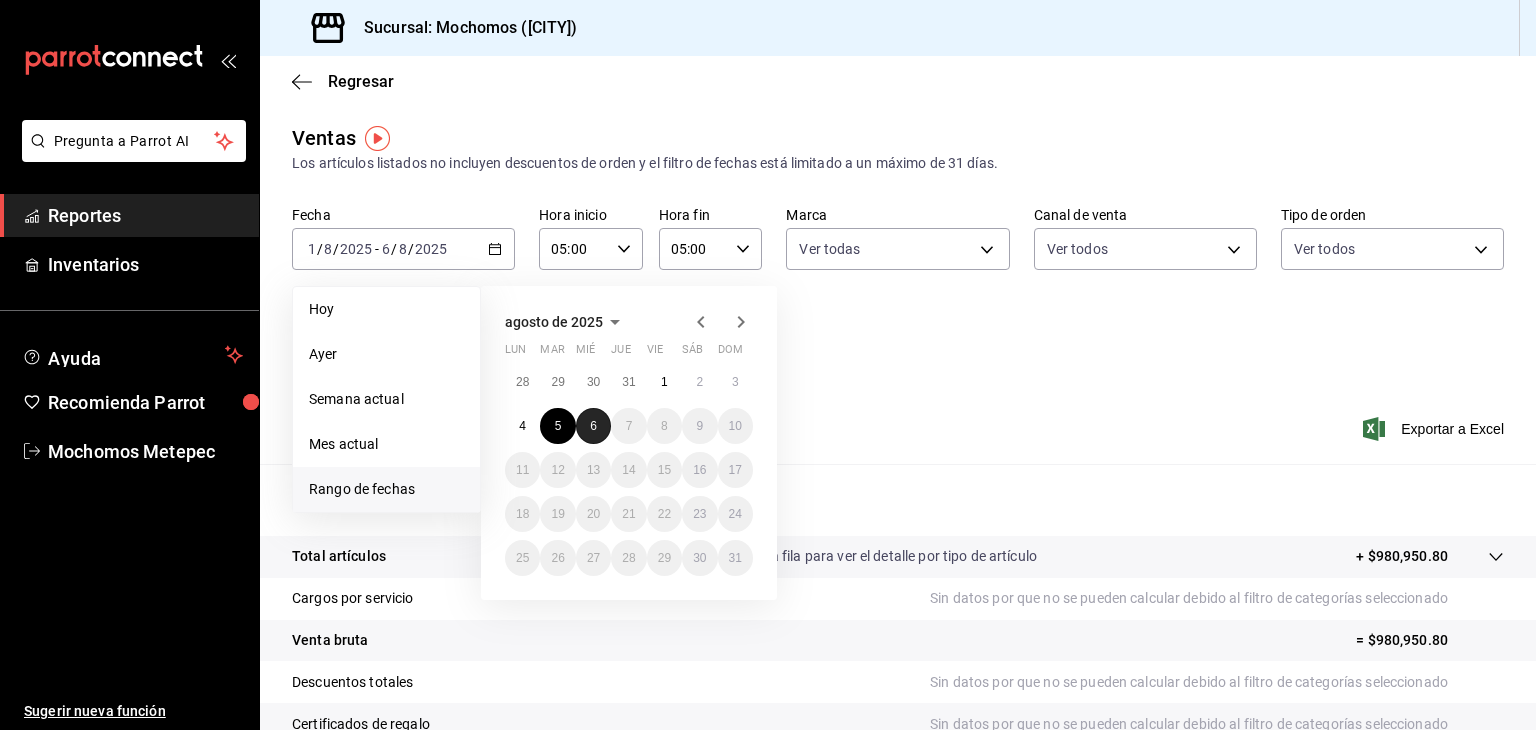 click on "6" at bounding box center [593, 426] 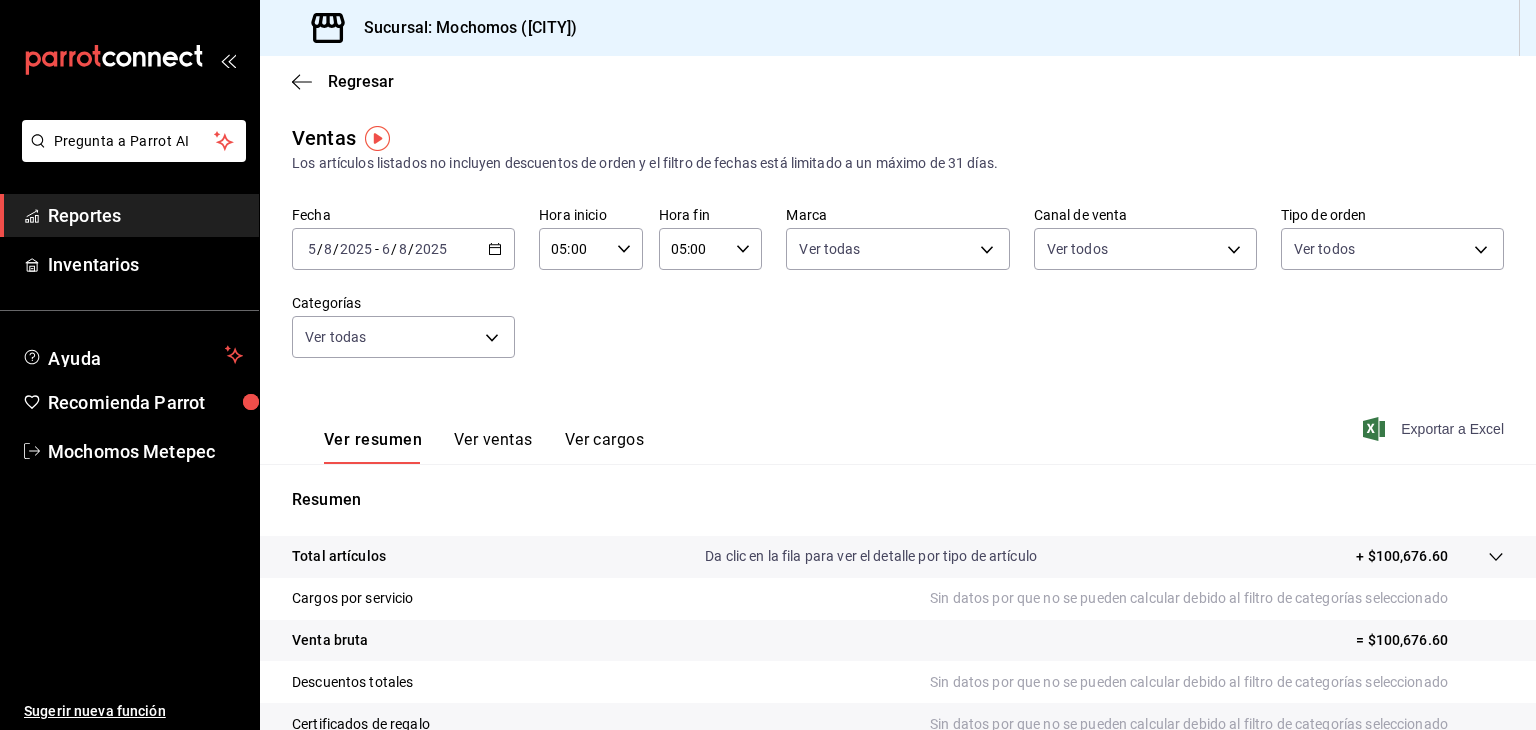 click on "Exportar a Excel" at bounding box center (1435, 429) 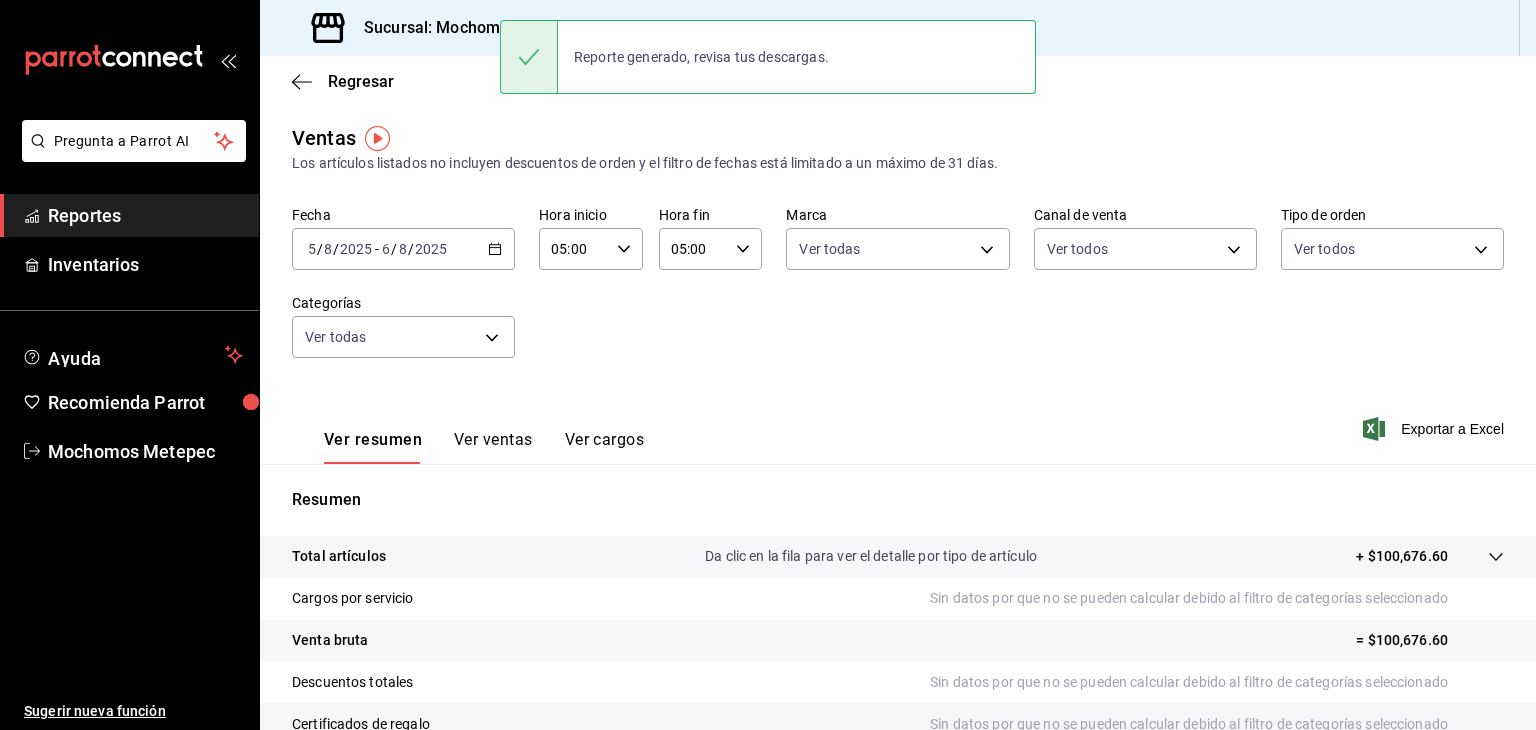 click on "Reportes" at bounding box center [145, 215] 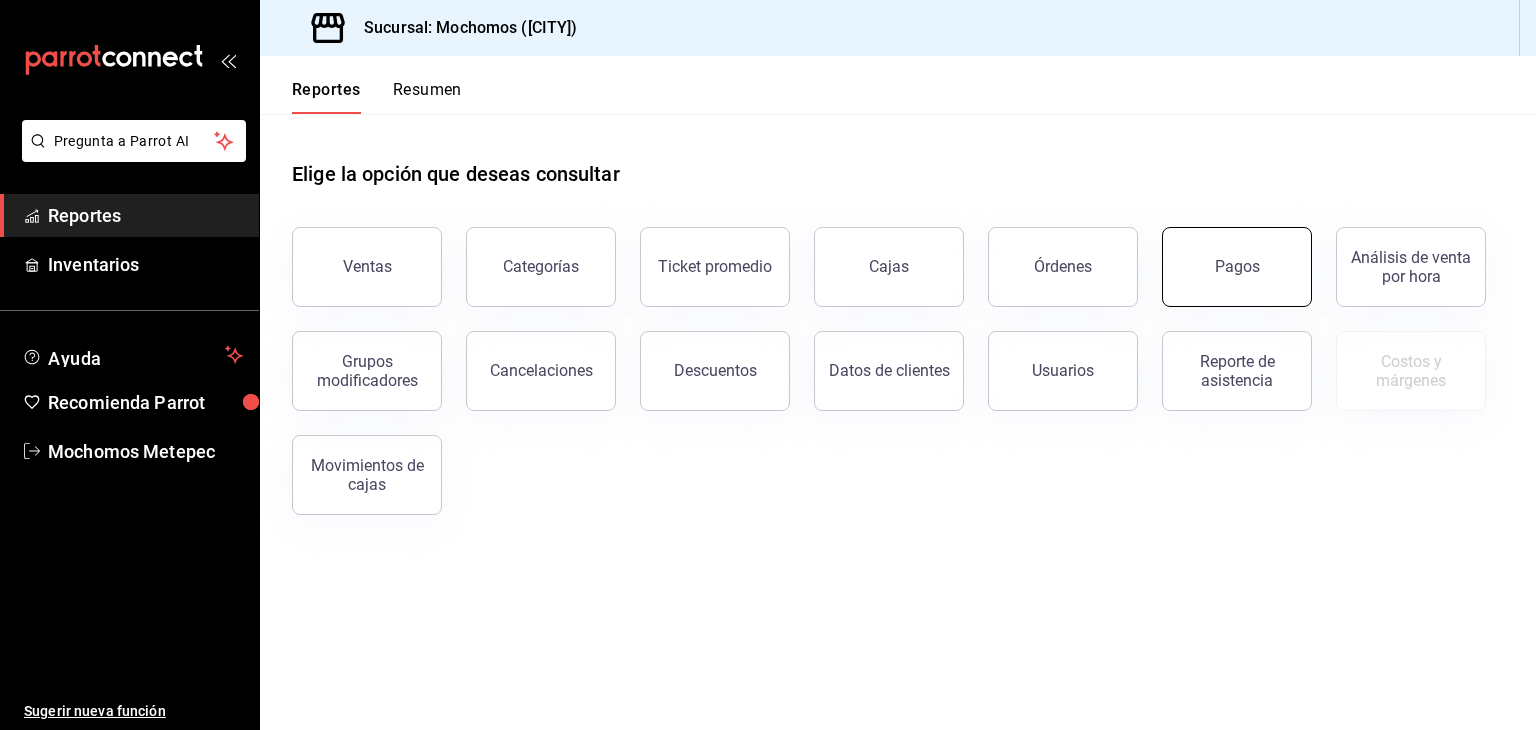 click on "Pagos" at bounding box center (1237, 267) 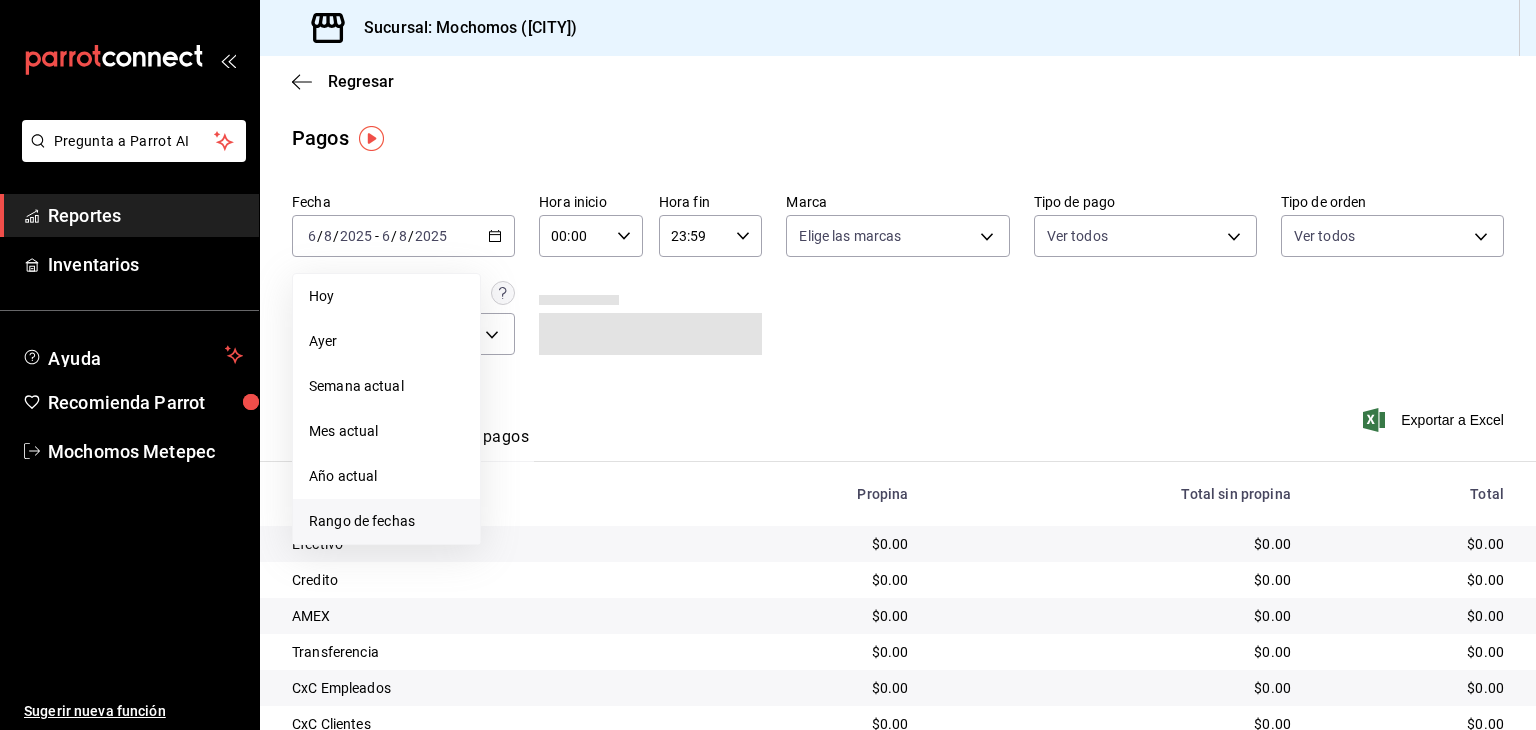 click on "Rango de fechas" at bounding box center (386, 521) 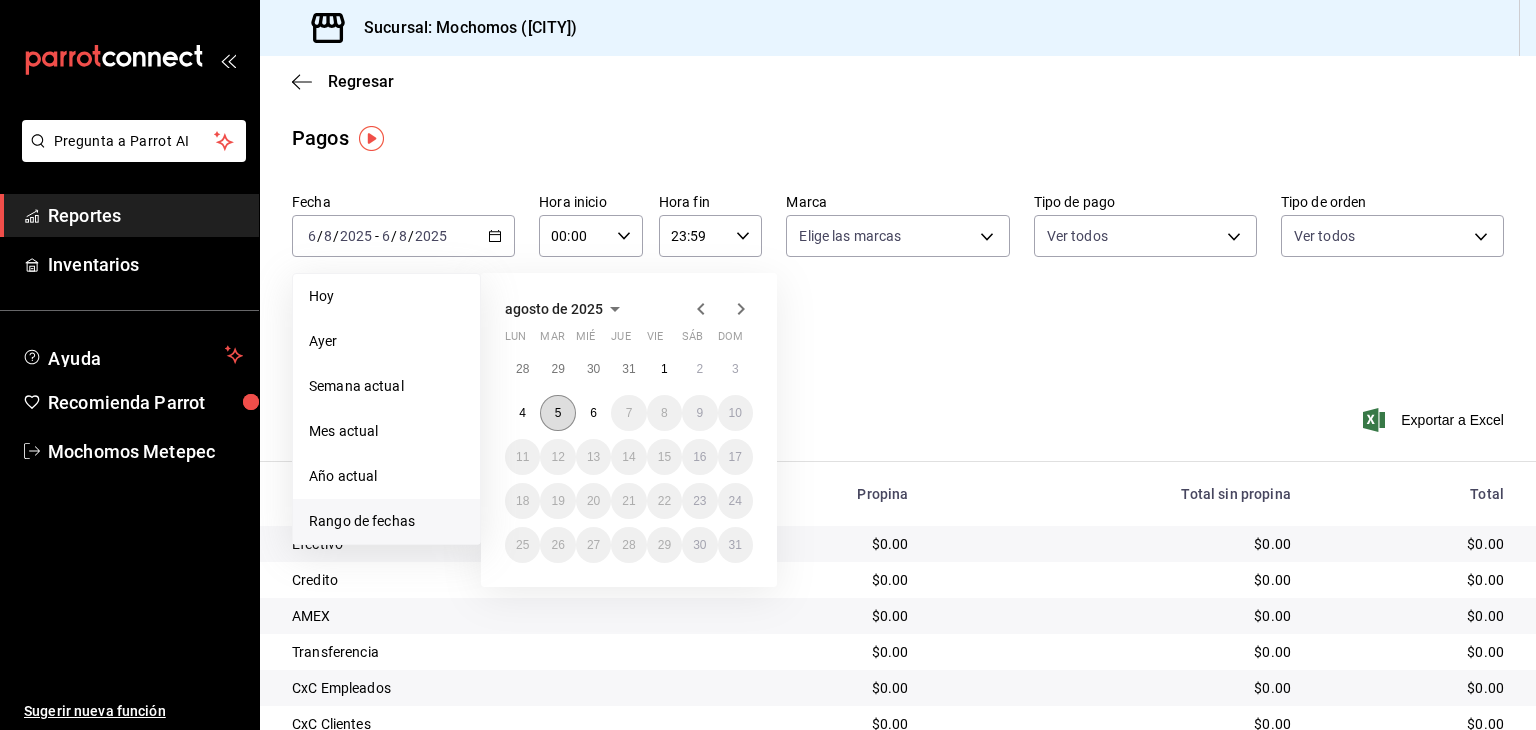 click on "5" at bounding box center (557, 413) 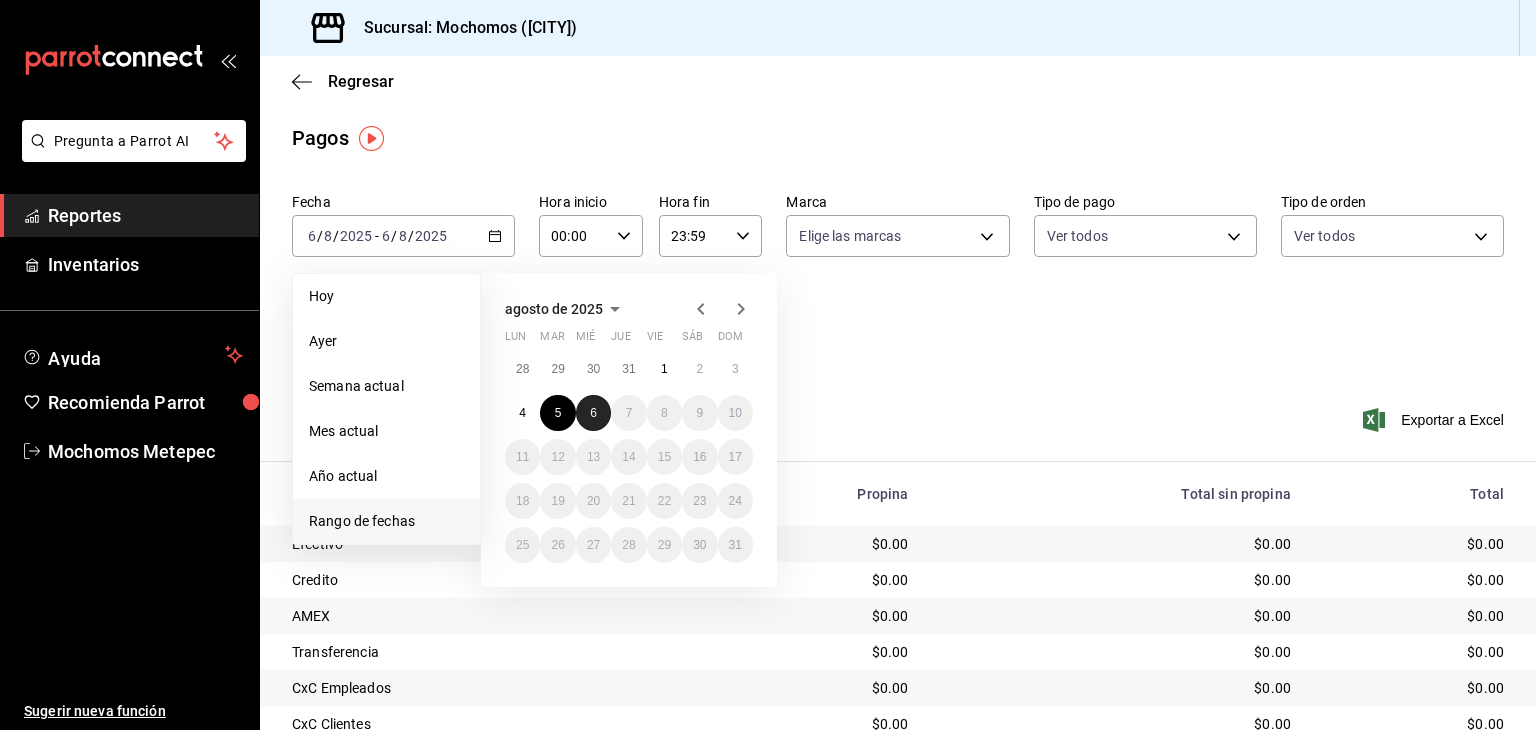click on "6" at bounding box center [593, 413] 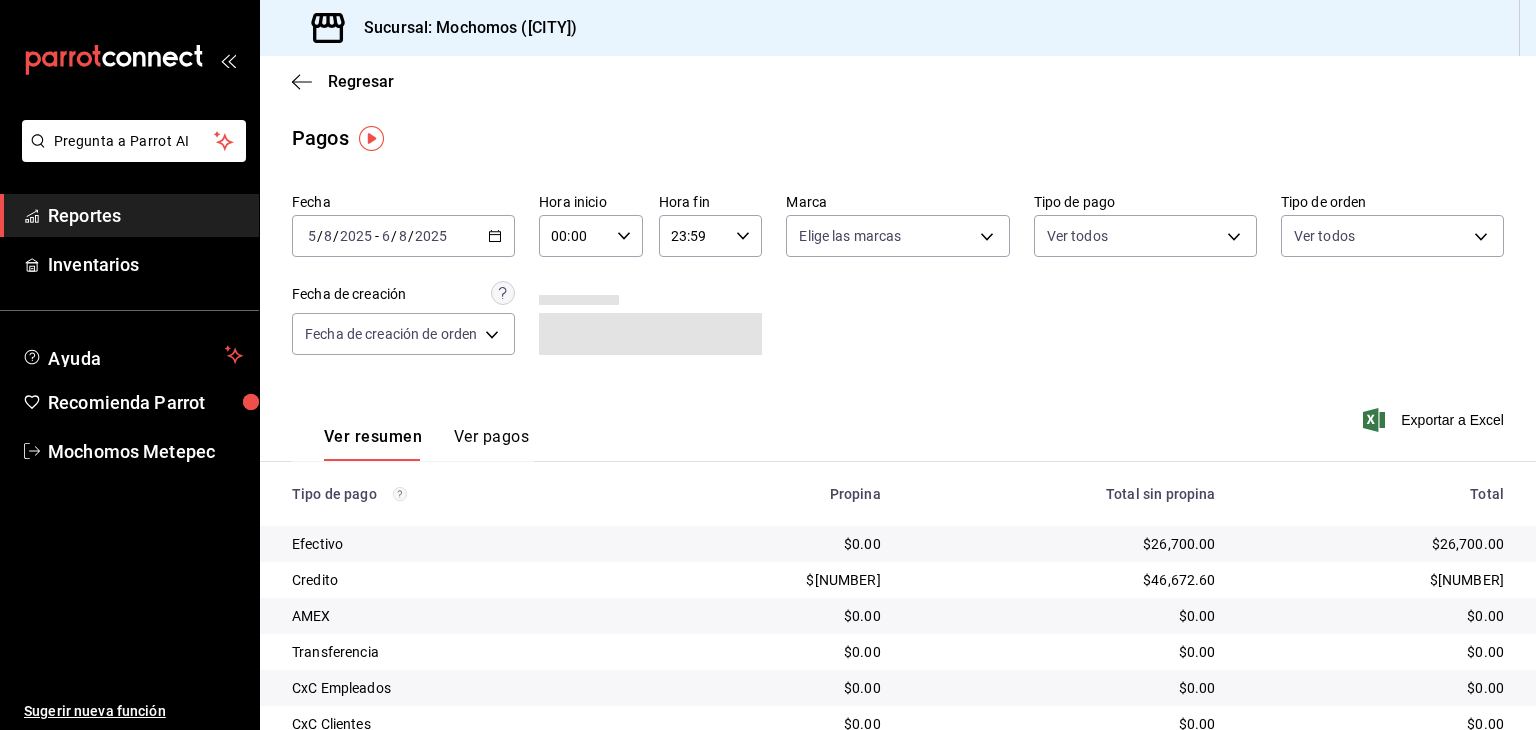 click 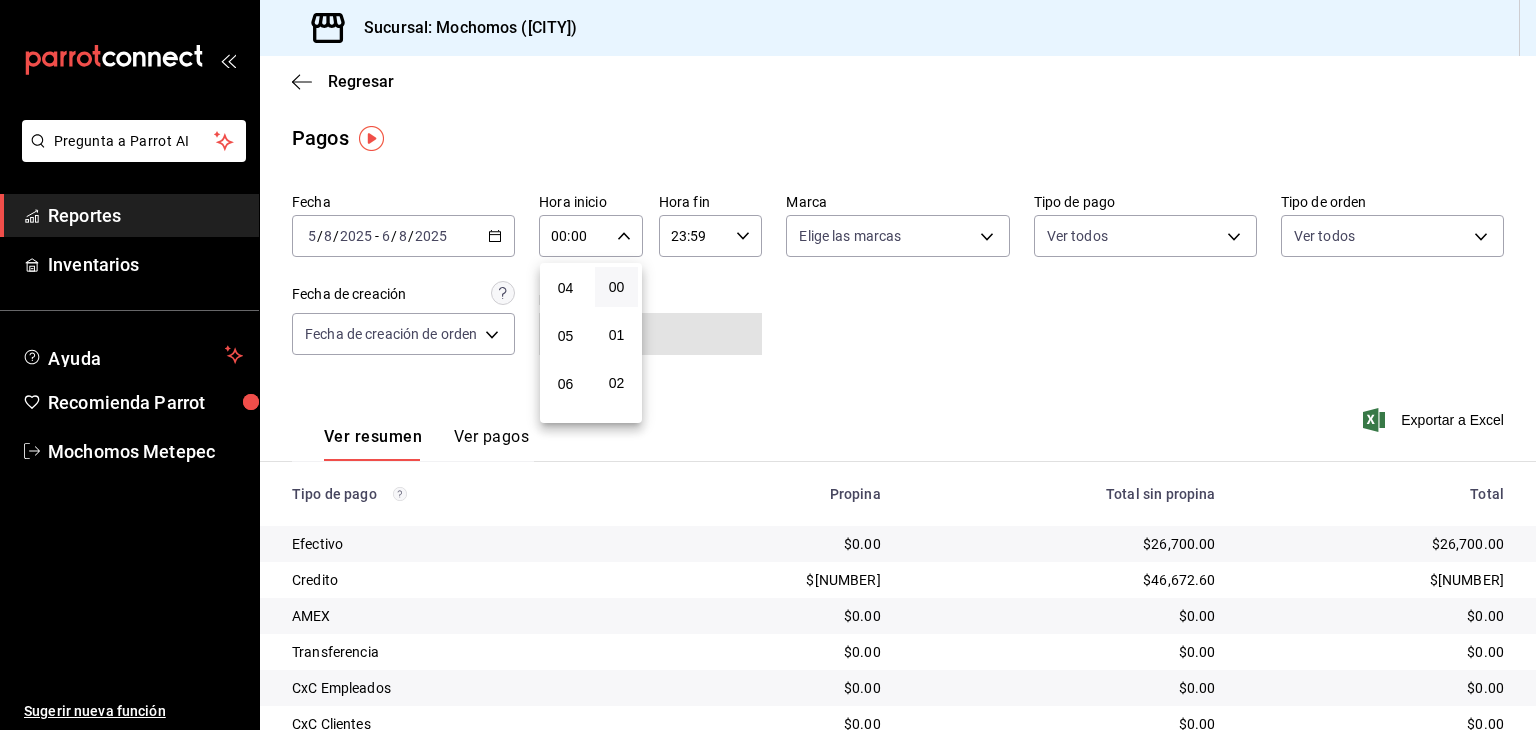 scroll, scrollTop: 203, scrollLeft: 0, axis: vertical 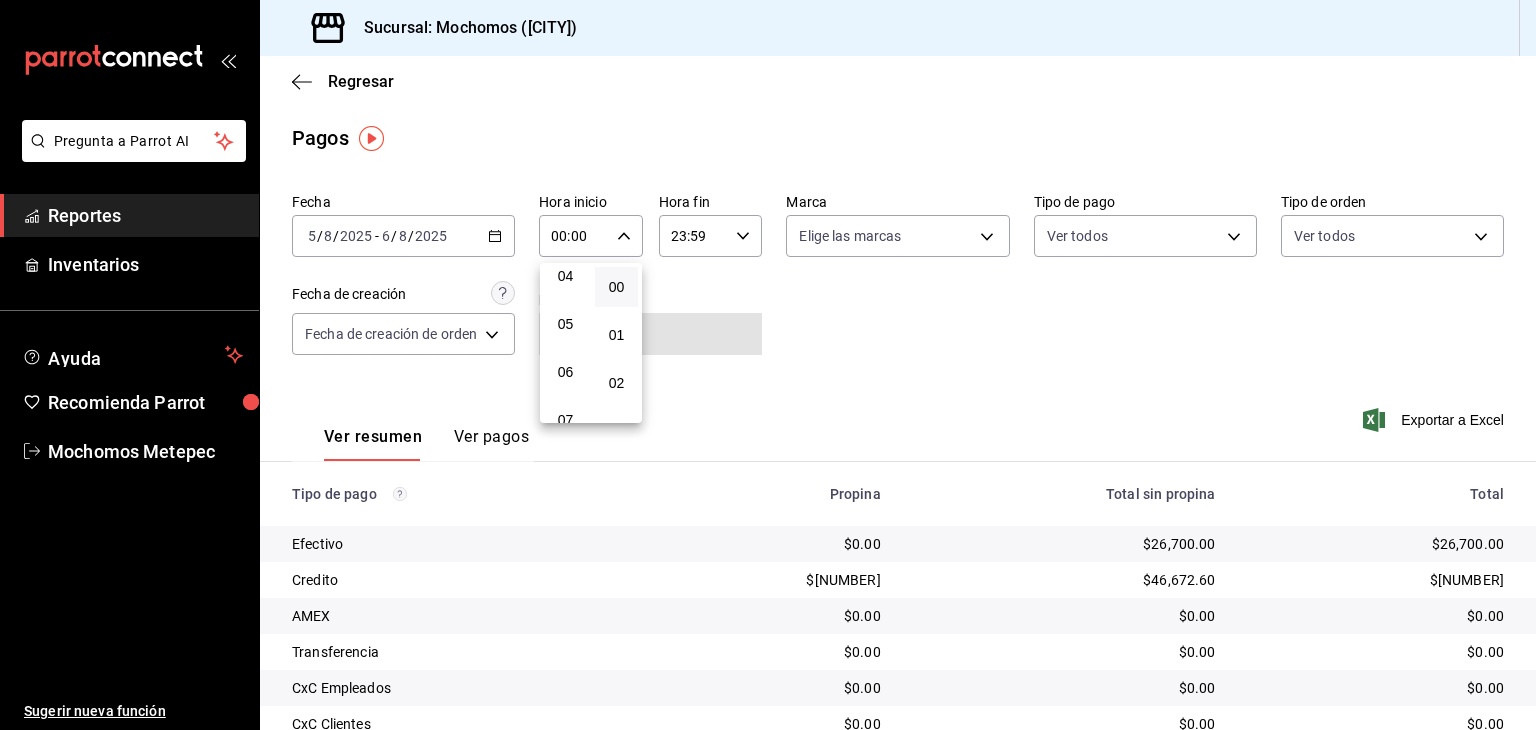 click on "05" at bounding box center (565, 324) 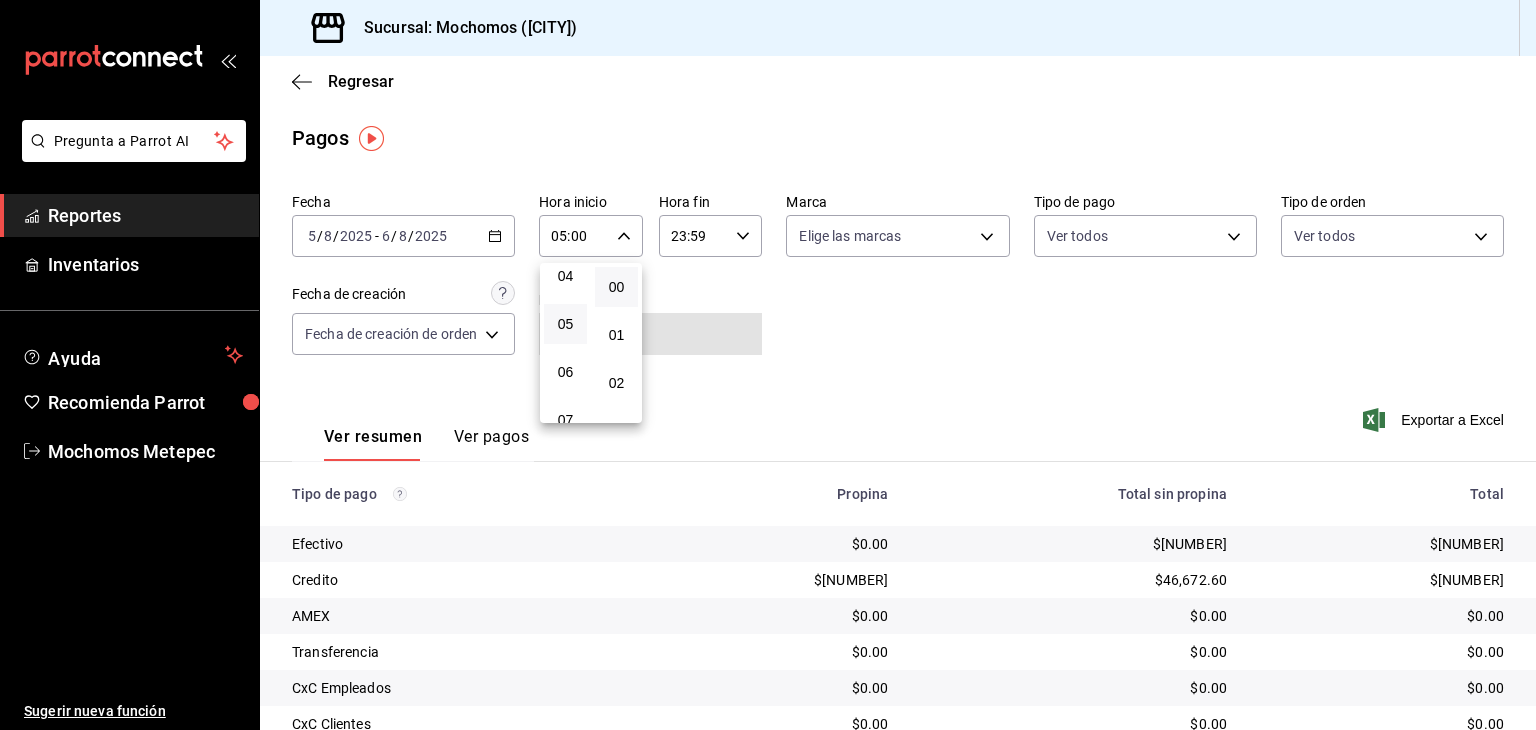 click at bounding box center (768, 365) 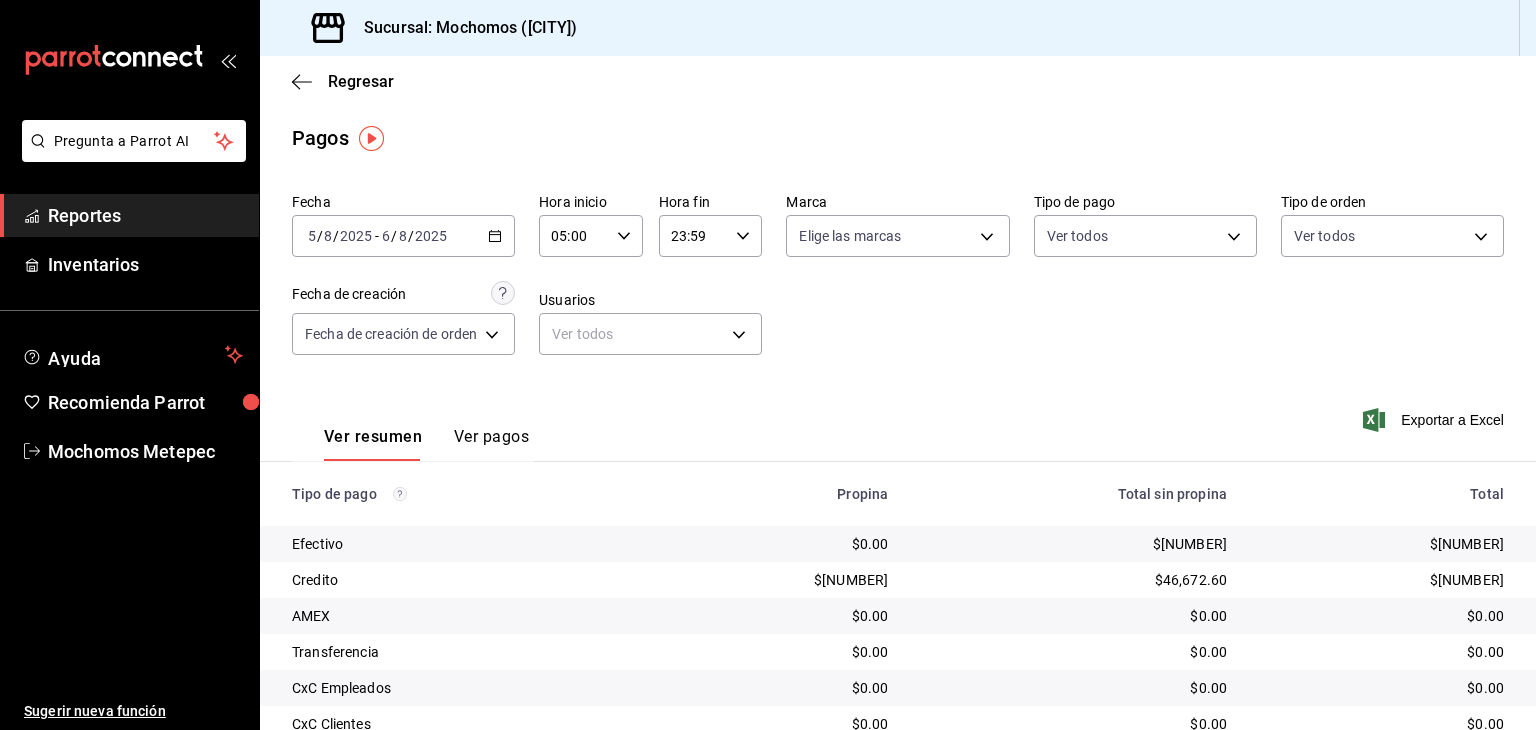 click on "23:59" at bounding box center [694, 236] 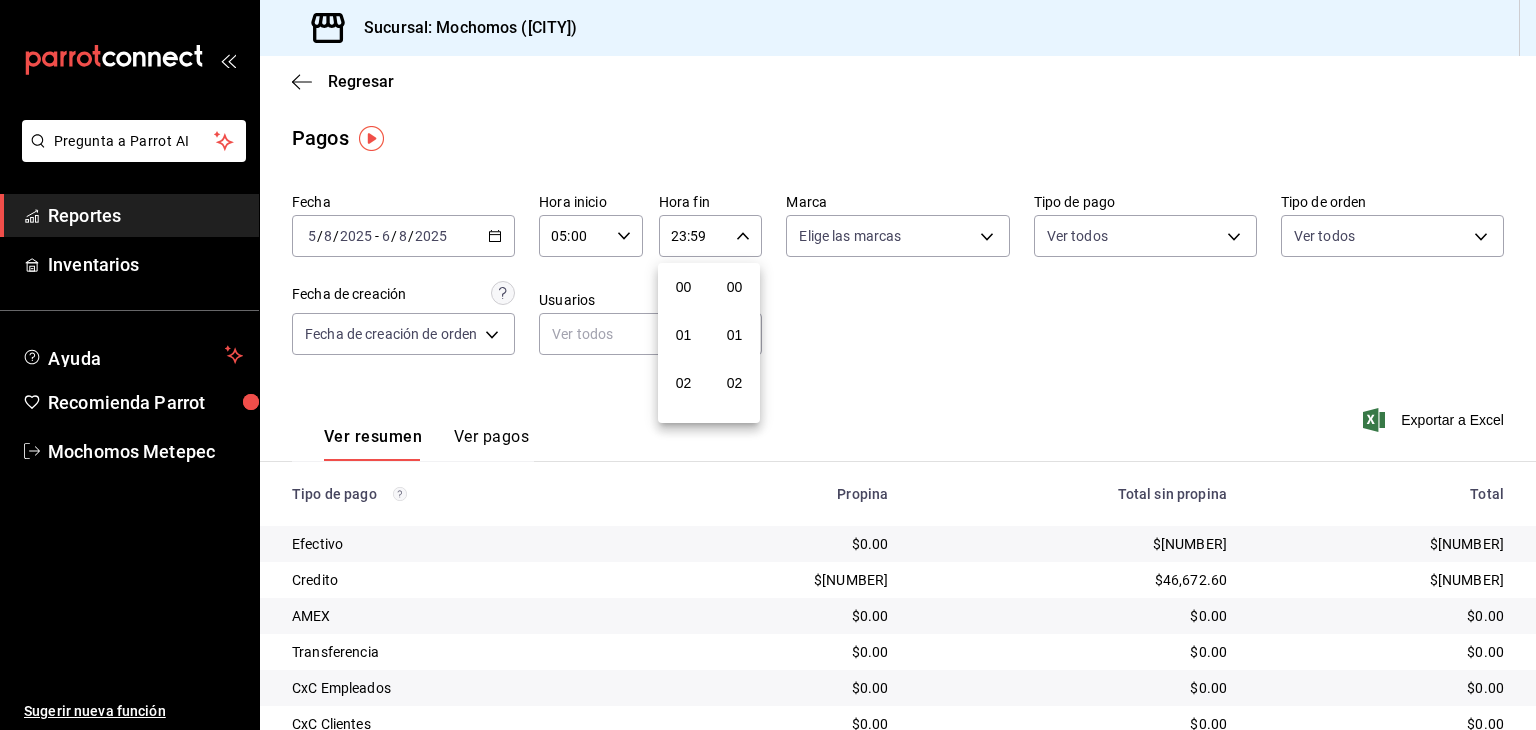 scroll, scrollTop: 1011, scrollLeft: 0, axis: vertical 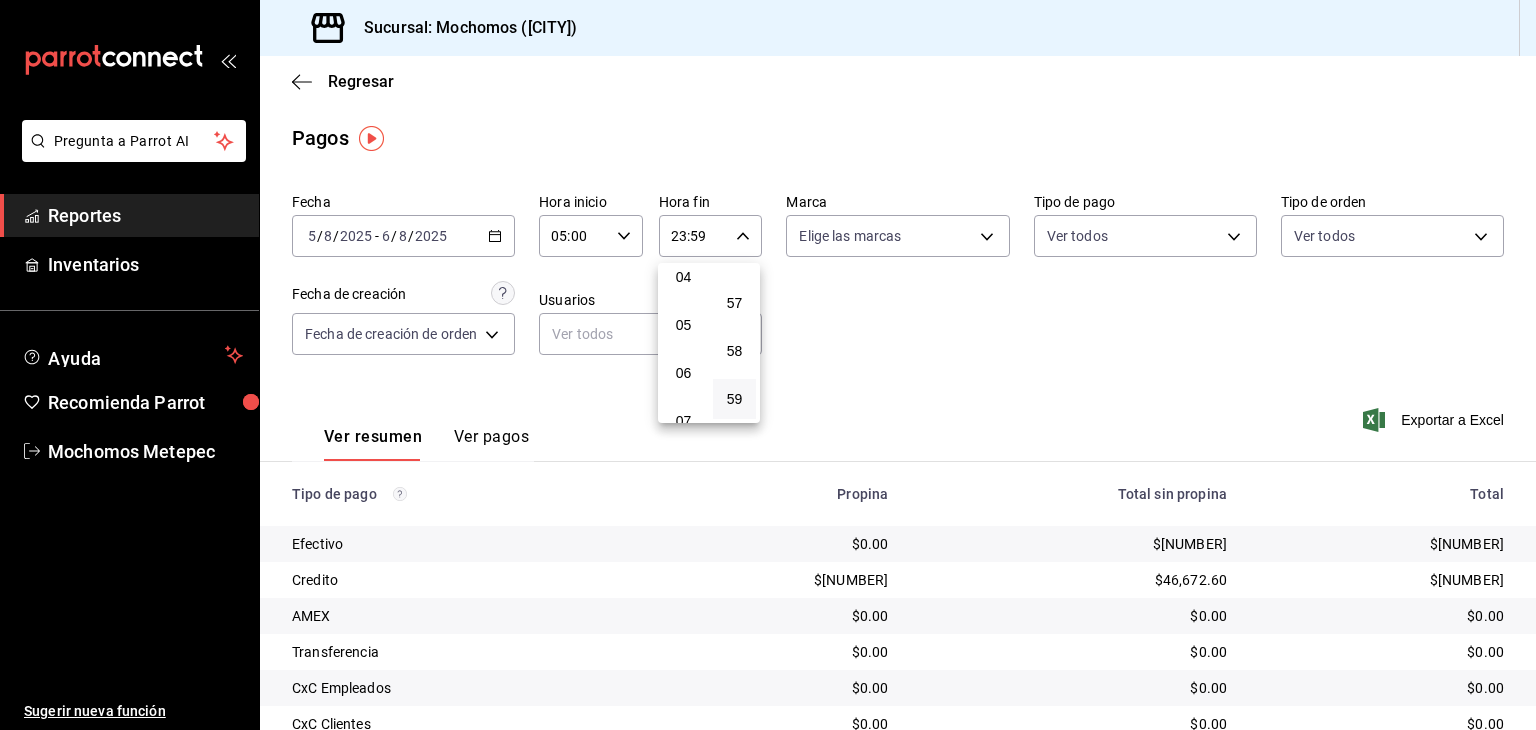 click on "05" at bounding box center (683, 325) 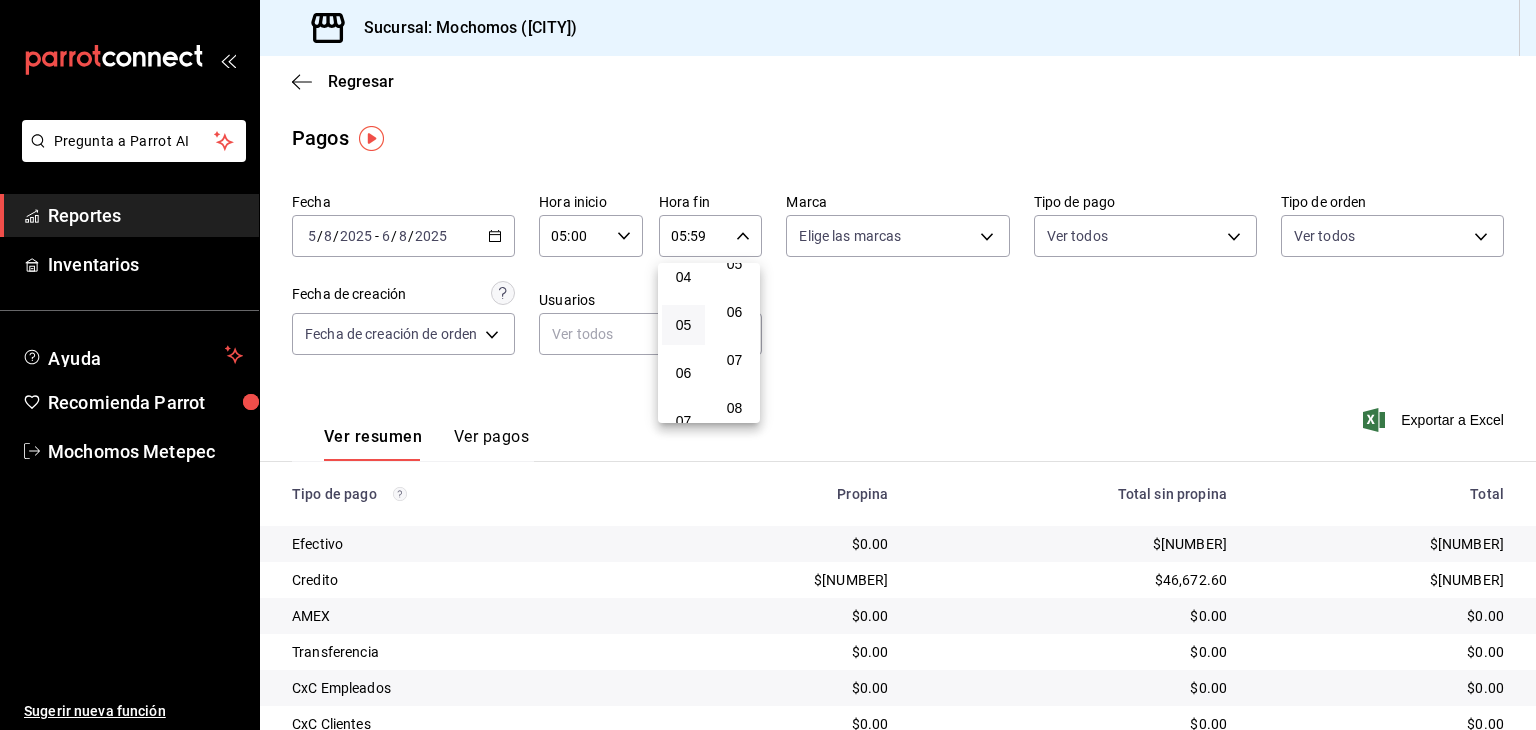 scroll, scrollTop: 0, scrollLeft: 0, axis: both 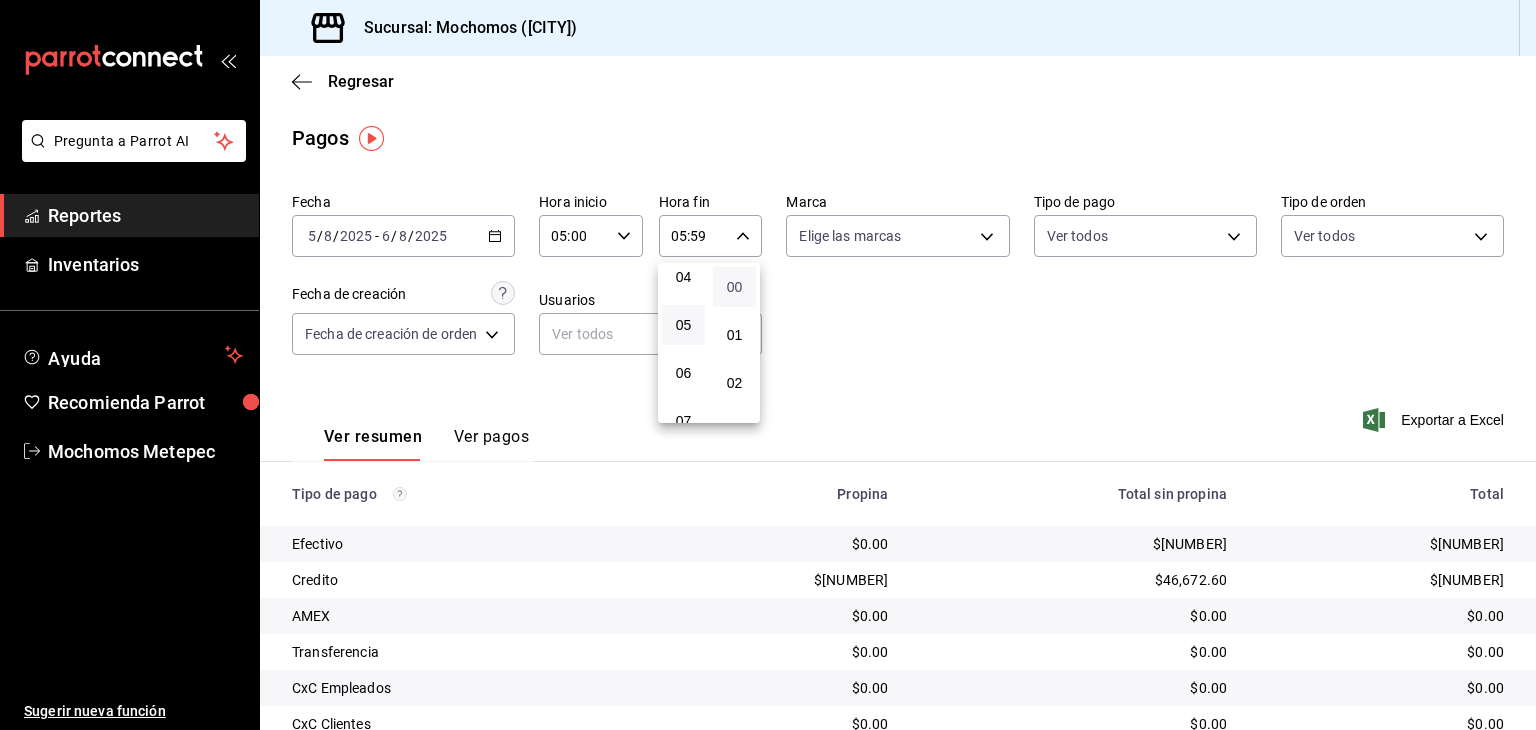 click on "00" at bounding box center (734, 287) 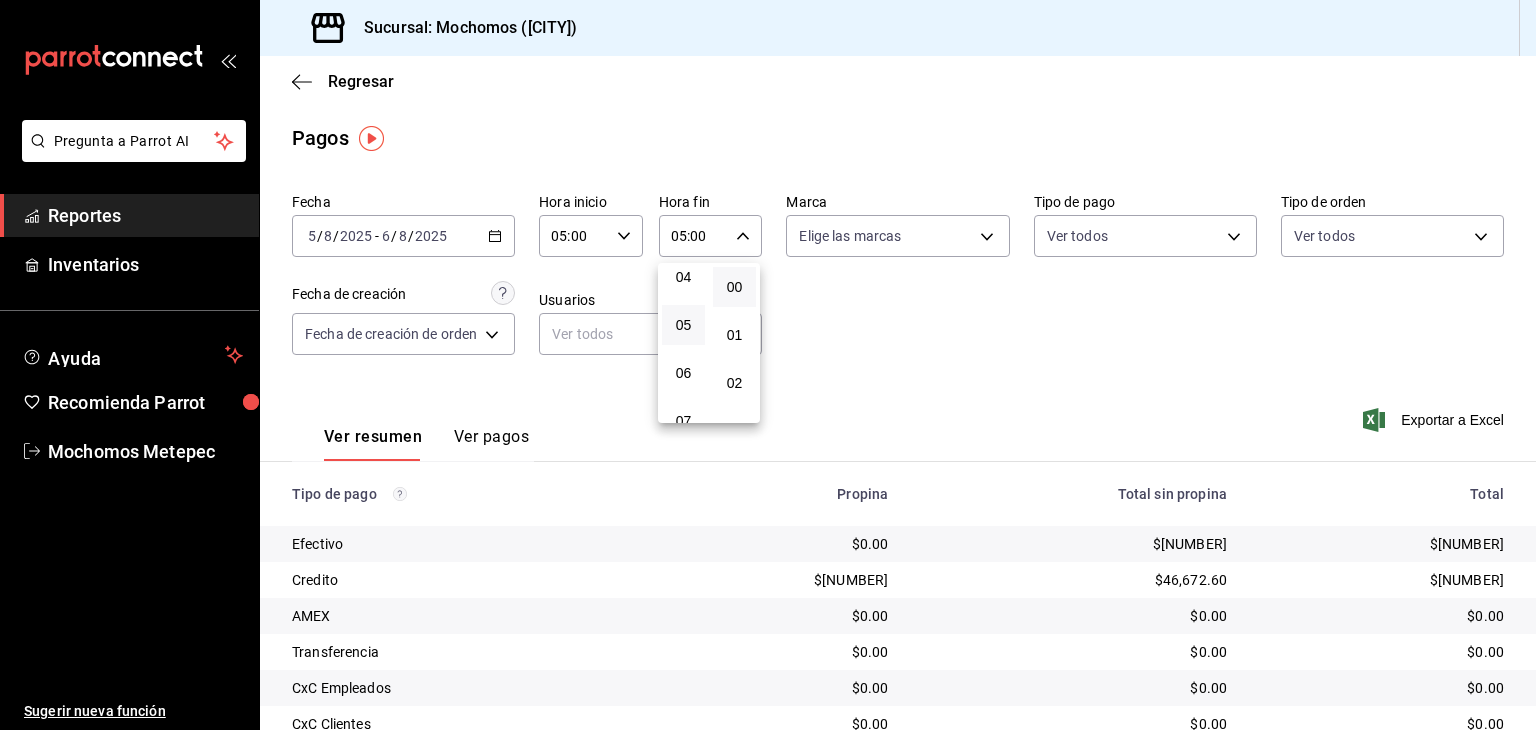 click at bounding box center [768, 365] 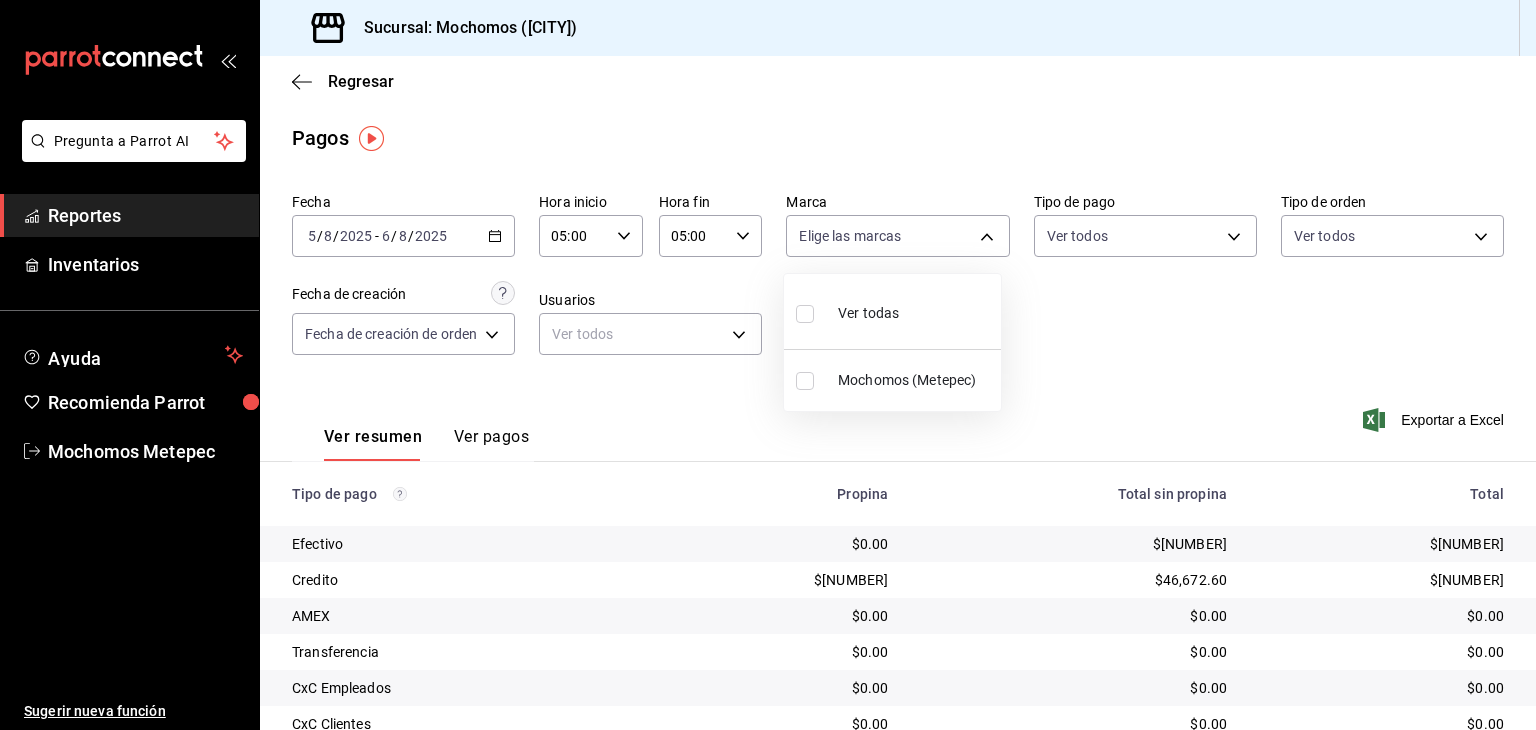 click on "Pregunta a Parrot AI Reportes   Inventarios   Ayuda Recomienda Parrot   Mochomos Metepec   Sugerir nueva función   Sucursal: Mochomos (Metepec) Regresar Pagos Fecha [DATE] [DATE] - [DATE] Hora inicio [TIME] Hora inicio Hora fin [TIME] Hora fin Marca Elige las marcas Tipo de pago Ver todos Tipo de orden Ver todos Fecha de creación   Fecha de creación de orden ORDER Usuarios Ver todos null Ver resumen Ver pagos Exportar a Excel Tipo de pago   Propina Total sin propina Total Efectivo [PRICE] [PRICE] [PRICE] Credito [PRICE] [PRICE] [PRICE] AMEX [PRICE] [PRICE] [PRICE] Transferencia [PRICE] [PRICE] [PRICE] CxC Empleados [PRICE] [PRICE] [PRICE] CxC Clientes [PRICE] [PRICE] [PRICE] Debito [PRICE] [PRICE] [PRICE] USD [PRICE] [PRICE] [PRICE] Rappi [PRICE] [PRICE] [PRICE] Total [PRICE] [PRICE] [PRICE] Pregunta a Parrot AI Reportes   Inventarios   Ayuda Recomienda Parrot   Mochomos Metepec   Sugerir nueva función   GANA 1 MES GRATIS EN TU SUSCRIPCIÓN AQUÍ Ver video tutorial Ir a video" at bounding box center (768, 365) 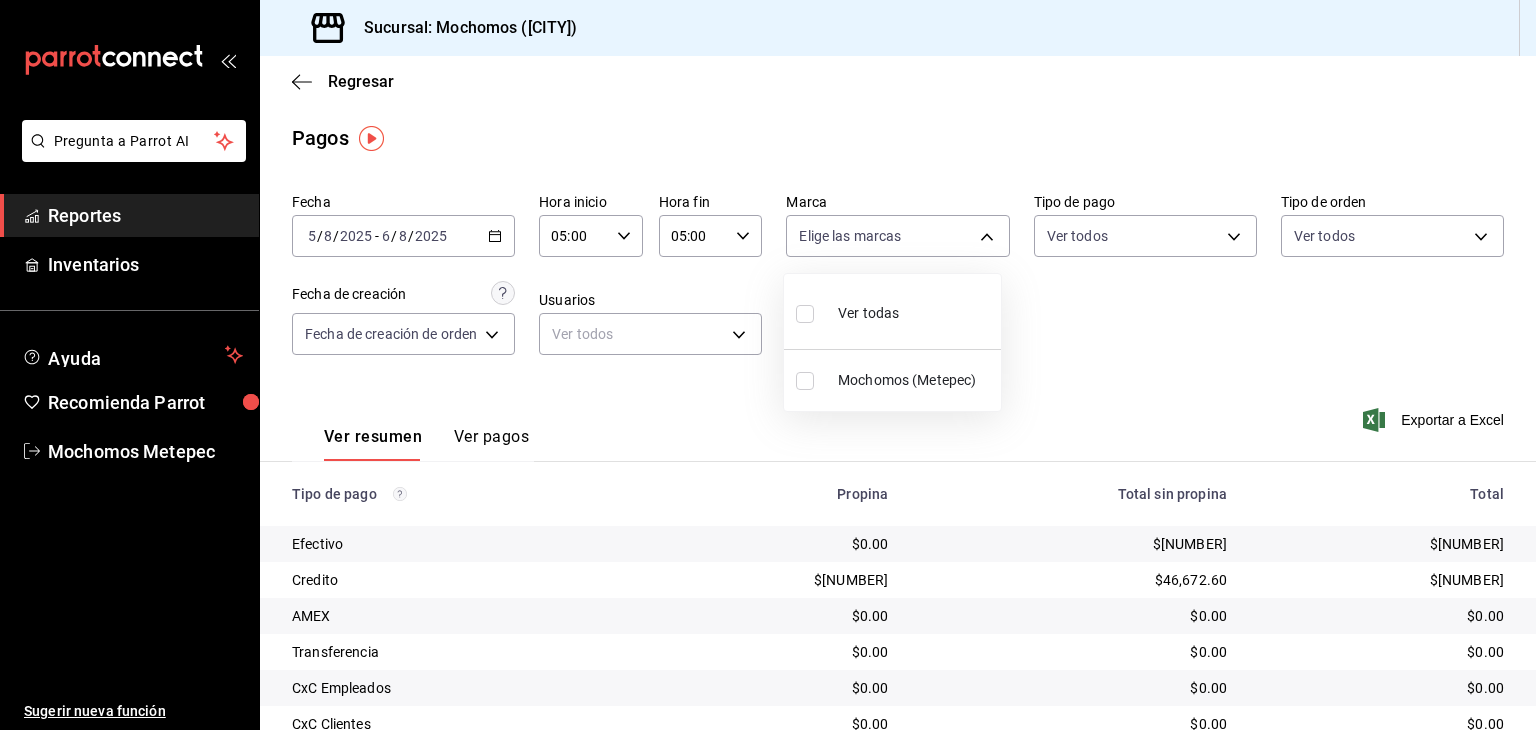 click at bounding box center (805, 314) 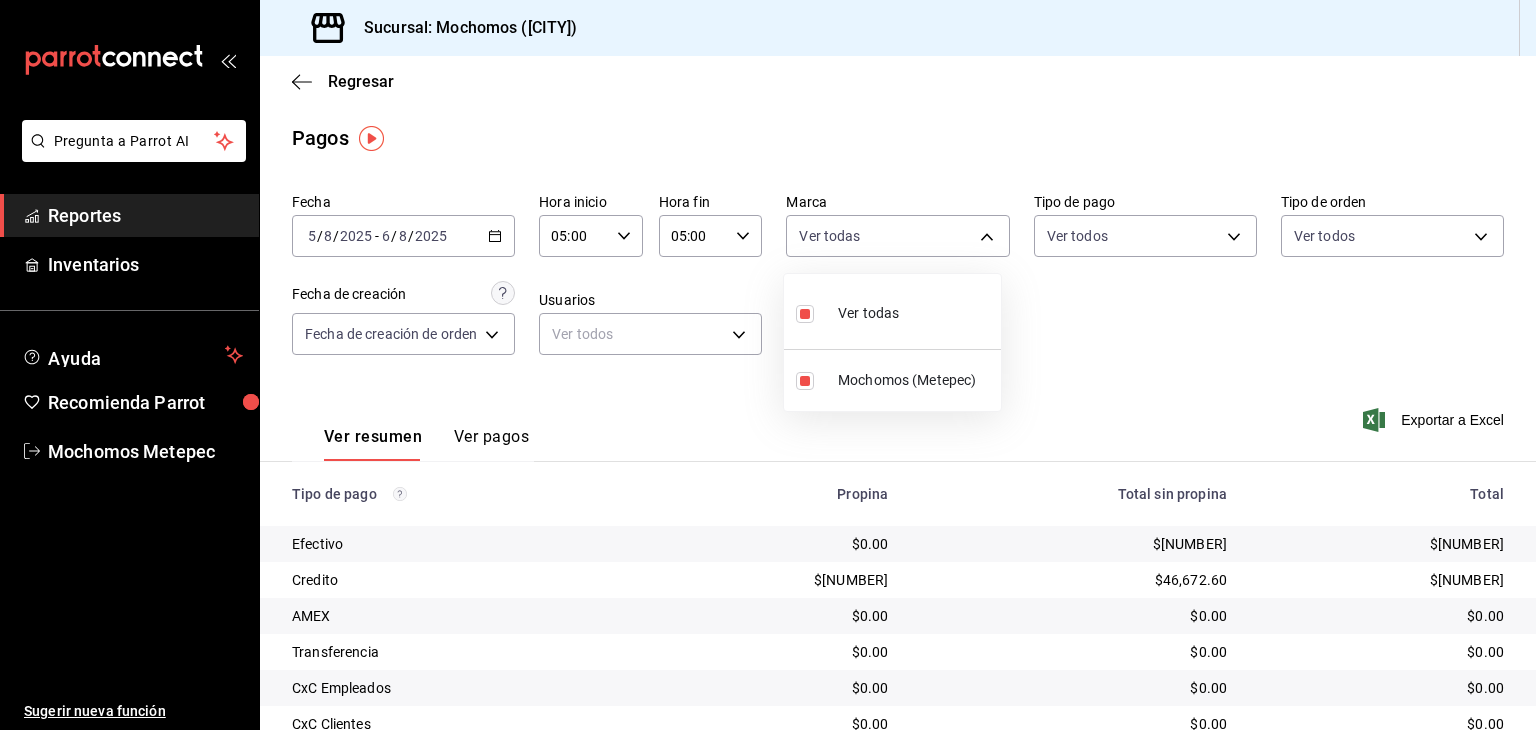 click at bounding box center (768, 365) 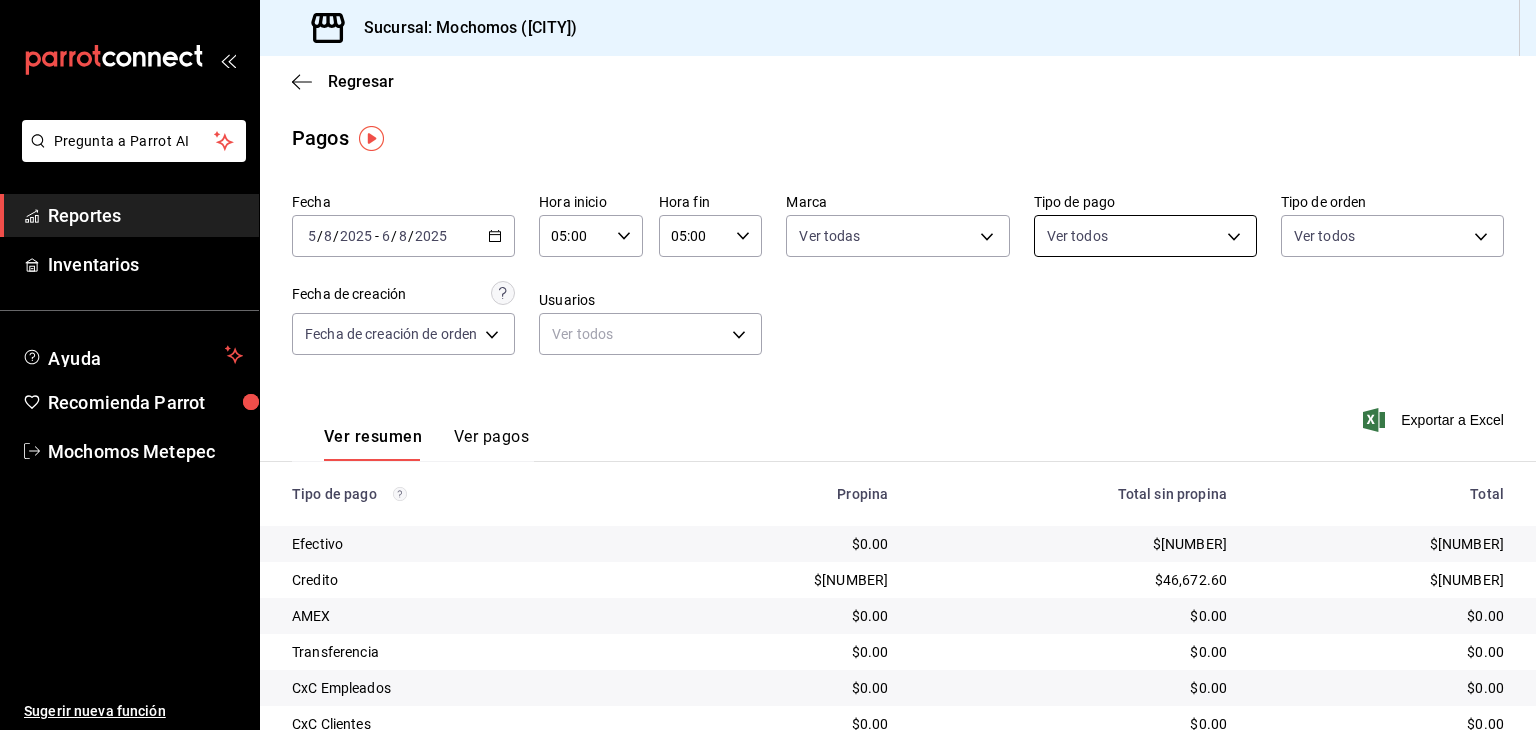 click on "Pregunta a Parrot AI Reportes   Inventarios   Ayuda Recomienda Parrot   Mochomos Metepec   Sugerir nueva función   Sucursal: Mochomos (Metepec) Regresar Ventas Los artículos listados no incluyen descuentos de orden y el filtro de fechas está limitado a un máximo de 31 días. Fecha [DATE] [NUMBER] / [DATE] - [DATE] / [DATE] Hora inicio 05:00 Hora inicio Hora fin 05:00 Hora fin Marca Ver todas [UUID] Canal de venta Elige los canales de venta Tipo de orden Elige los tipos de orden Categorías Elige las categorías Ver resumen Ver ventas Ver cargos Exportar a Excel Resumen Total artículos Da clic en la fila para ver el detalle por tipo de artículo + $[NUMBER] Cargos por servicio + $0.00 Venta bruta = $[NUMBER] Descuentos totales - $[NUMBER] Certificados de regalo - $0.00 Venta total = $[NUMBER] Impuestos - $[NUMBER] Venta neta = $[NUMBER] Pregunta a Parrot AI Reportes   Inventarios   Ayuda Recomienda Parrot   Mochomos Metepec   Sugerir nueva función   Ir a video" at bounding box center (768, 365) 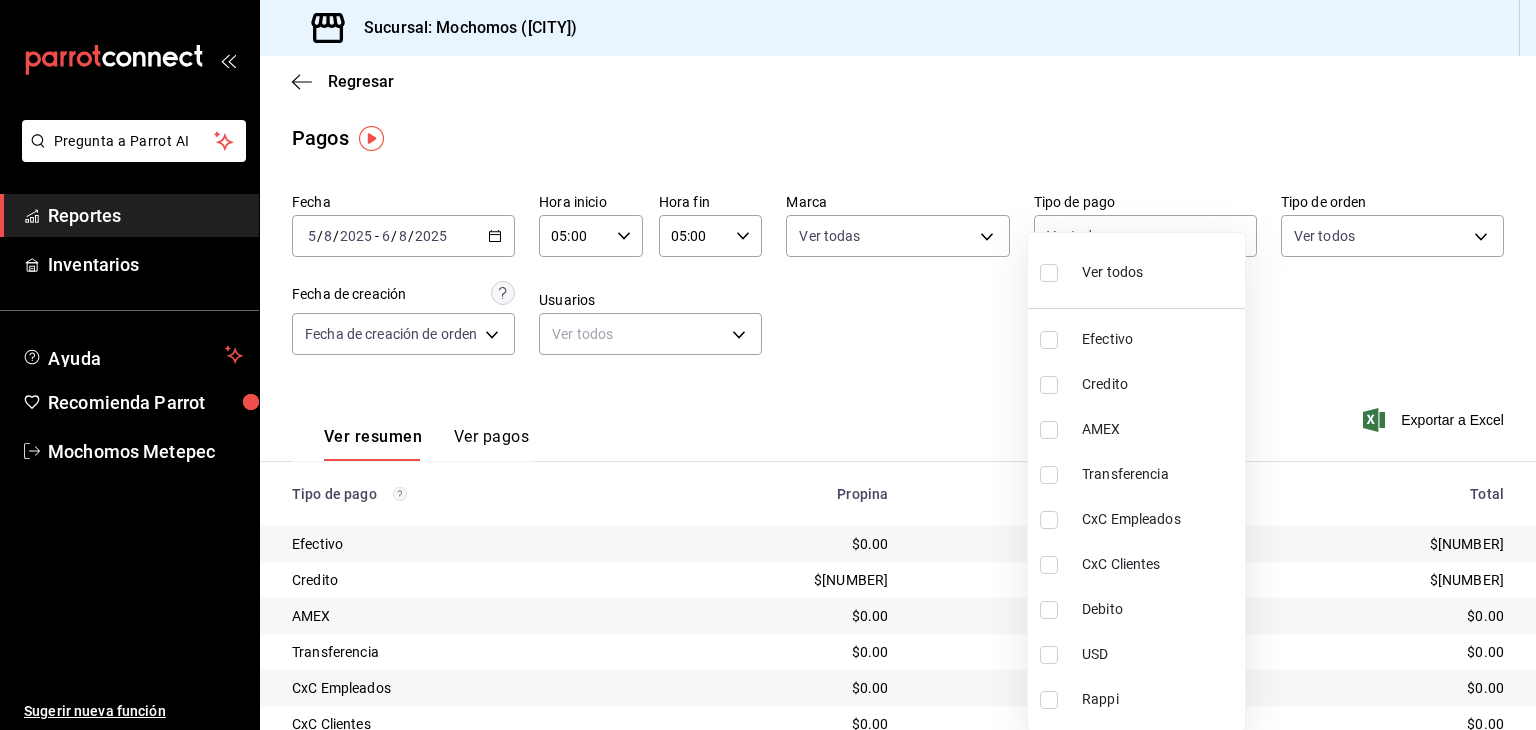 click at bounding box center [1049, 273] 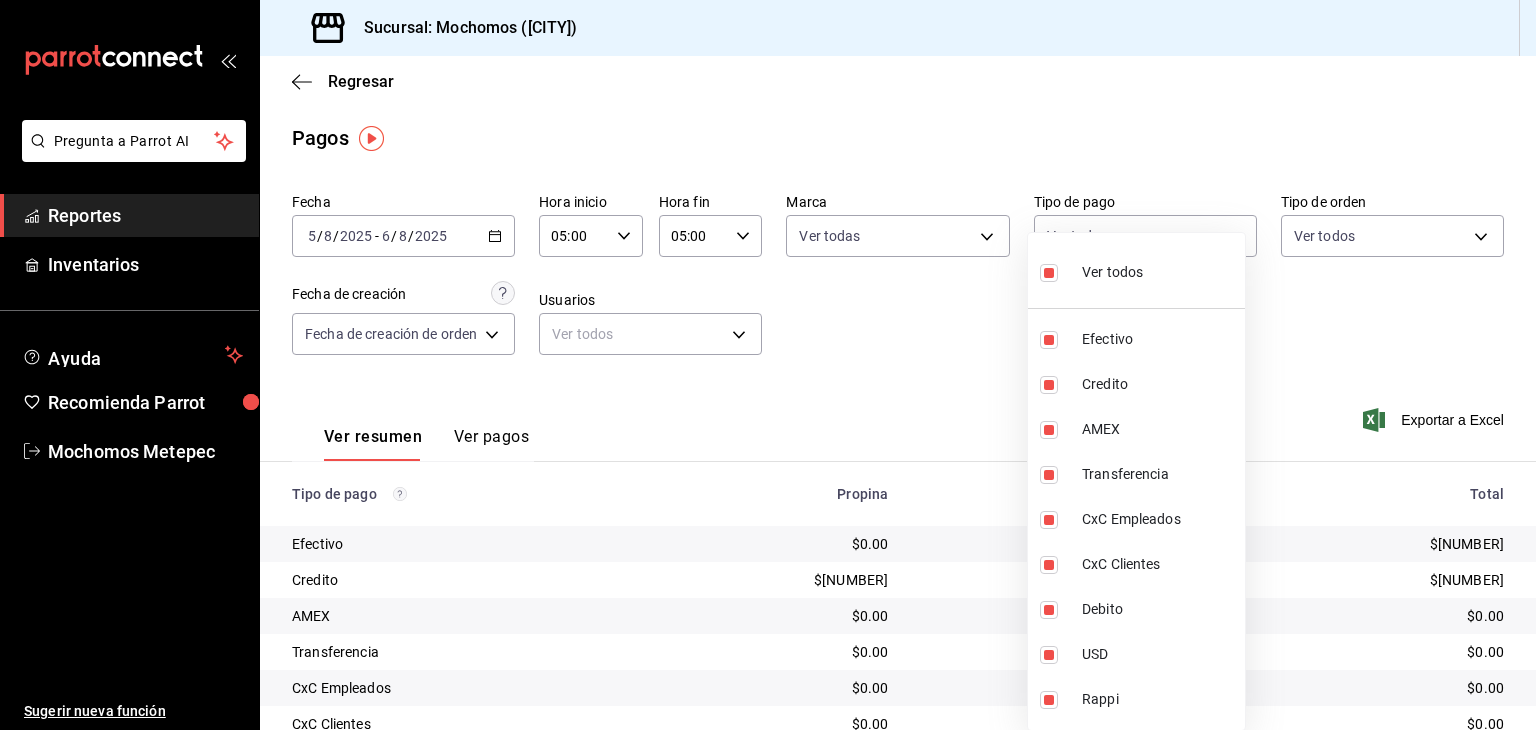 click at bounding box center [768, 365] 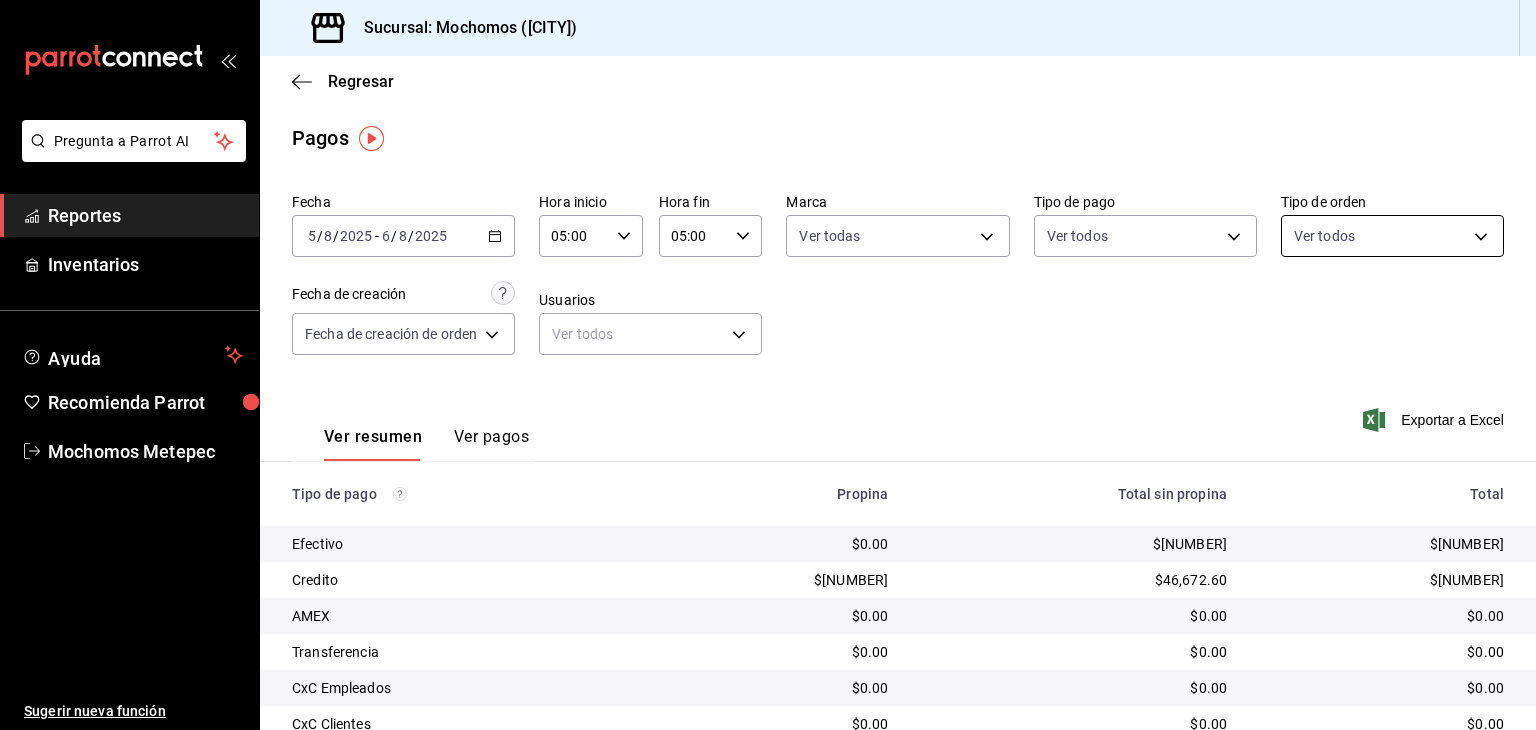click on "Pregunta a Parrot AI Reportes   Inventarios   Ayuda Recomienda Parrot   Mochomos Metepec   Sugerir nueva función   Sucursal: Mochomos (Metepec) Regresar Pagos Fecha [DATE] [NUMBER] / [DATE] - [DATE] / [DATE] Hora inicio 05:00 Hora inicio Hora fin 05:00 Hora fin Marca Ver todas [UUID] Tipo de pago Ver todos [UUID],[UUID],[UUID],[UUID],[UUID],[UUID],[UUID],[UUID],[UUID] Tipo de orden Ver todos Fecha de creación   Fecha de creación de orden ORDER Usuarios Ver todos null Ver resumen Ver pagos Exportar a Excel Tipo de pago   Propina Total sin propina Total Efectivo $0.00 $[NUMBER] $[NUMBER] Credito $[NUMBER] $[NUMBER] $[NUMBER] AMEX $0.00 $0.00 $0.00 Transferencia $0.00 $0.00 $0.00 CxC Empleados $0.00 USD" at bounding box center [768, 365] 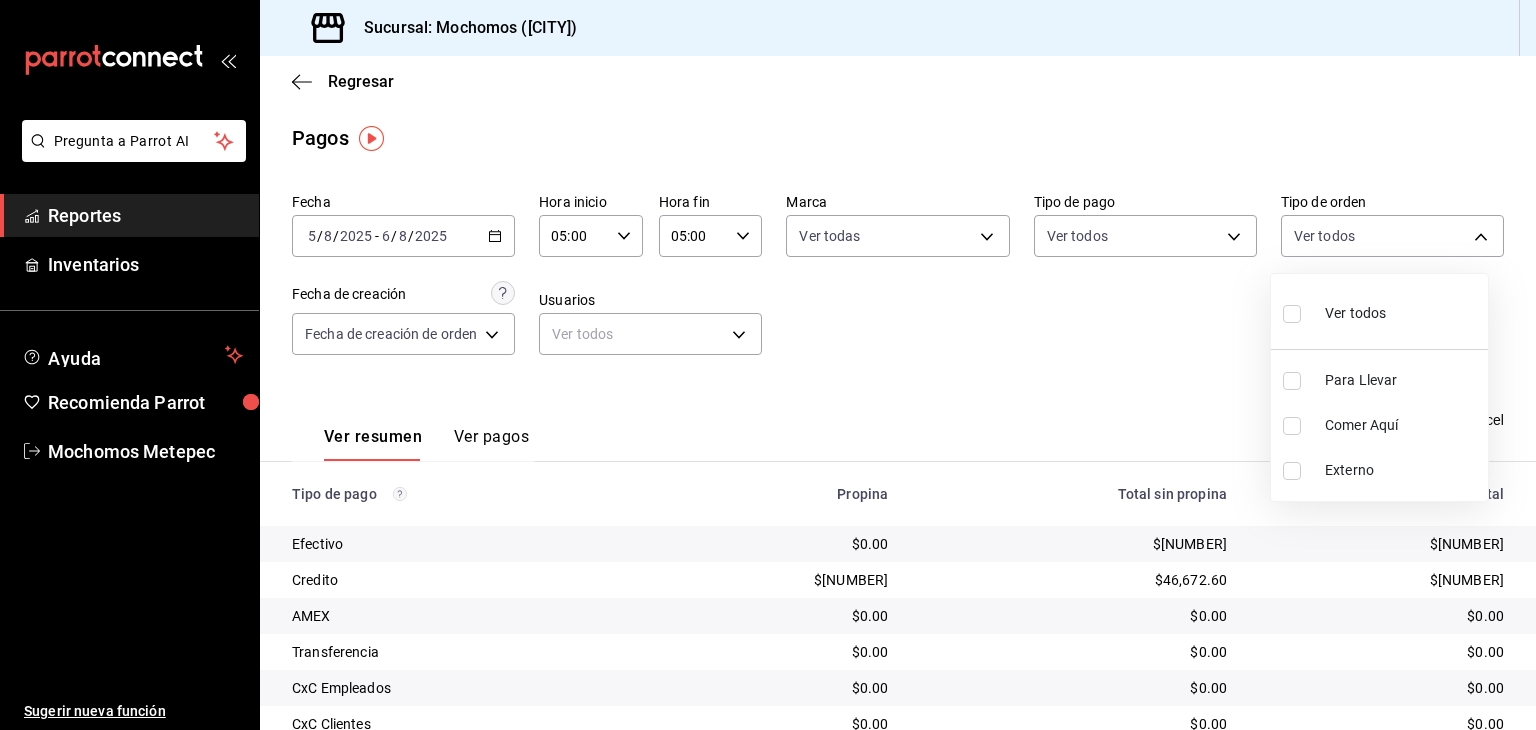 click at bounding box center (1292, 314) 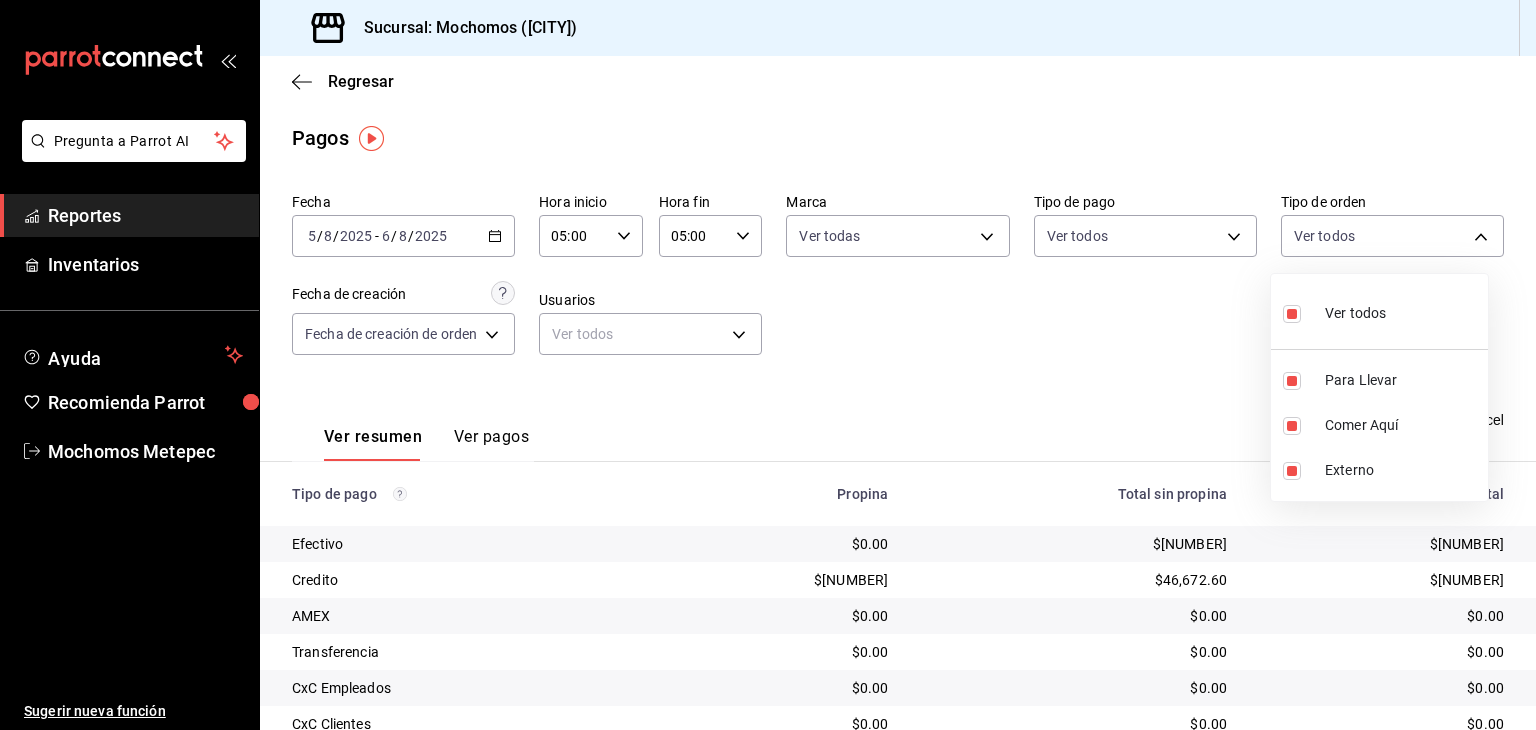 click at bounding box center [768, 365] 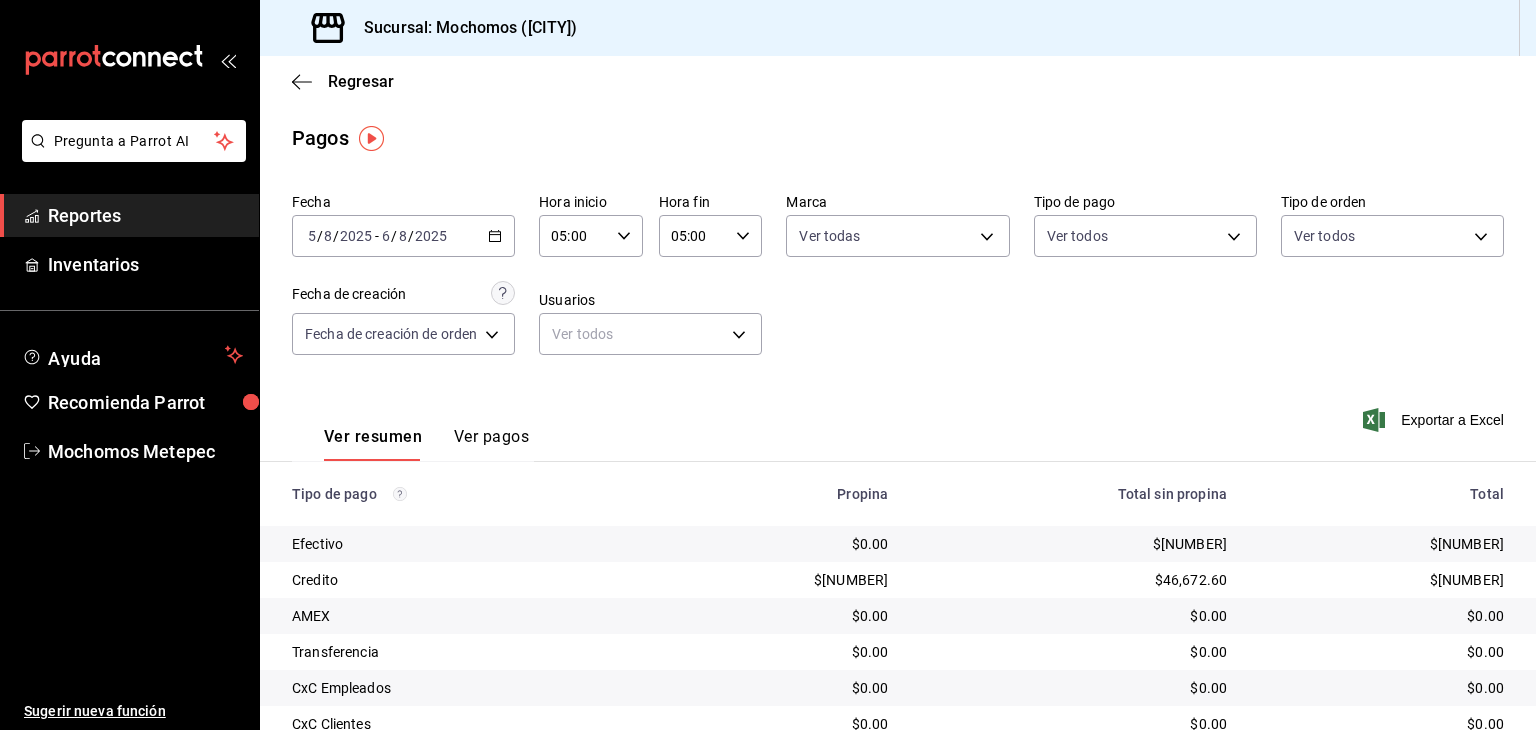 click on "Pregunta a Parrot AI Reportes   Inventarios   Ayuda Recomienda Parrot   Mochomos [CITY]   Sugerir nueva función   Sucursal: Mochomos ([CITY]) Regresar Pagos Fecha 2025-08-05 5 / 8 / 2025 - 2025-08-06 6 / 8 / 2025 Hora inicio 05:00 Hora inicio Hora fin 05:00 Hora fin Marca Ver todas [UUID] Tipo de pago Ver todos [UUID],[UUID],[UUID],[UUID],[UUID],[UUID],[UUID],[UUID],[UUID] Tipo de orden Ver todos [UUID],[UUID],EXTERNAL Fecha de creación   Fecha de creación de orden ORDER Usuarios Ver todos null Ver resumen Ver pagos Exportar a Excel Tipo de pago   Propina Total sin propina Total Efectivo $0.00 $25,924.00 $25,924.00 Credito $6,489.31 $46,672.60 AMEX" at bounding box center (768, 365) 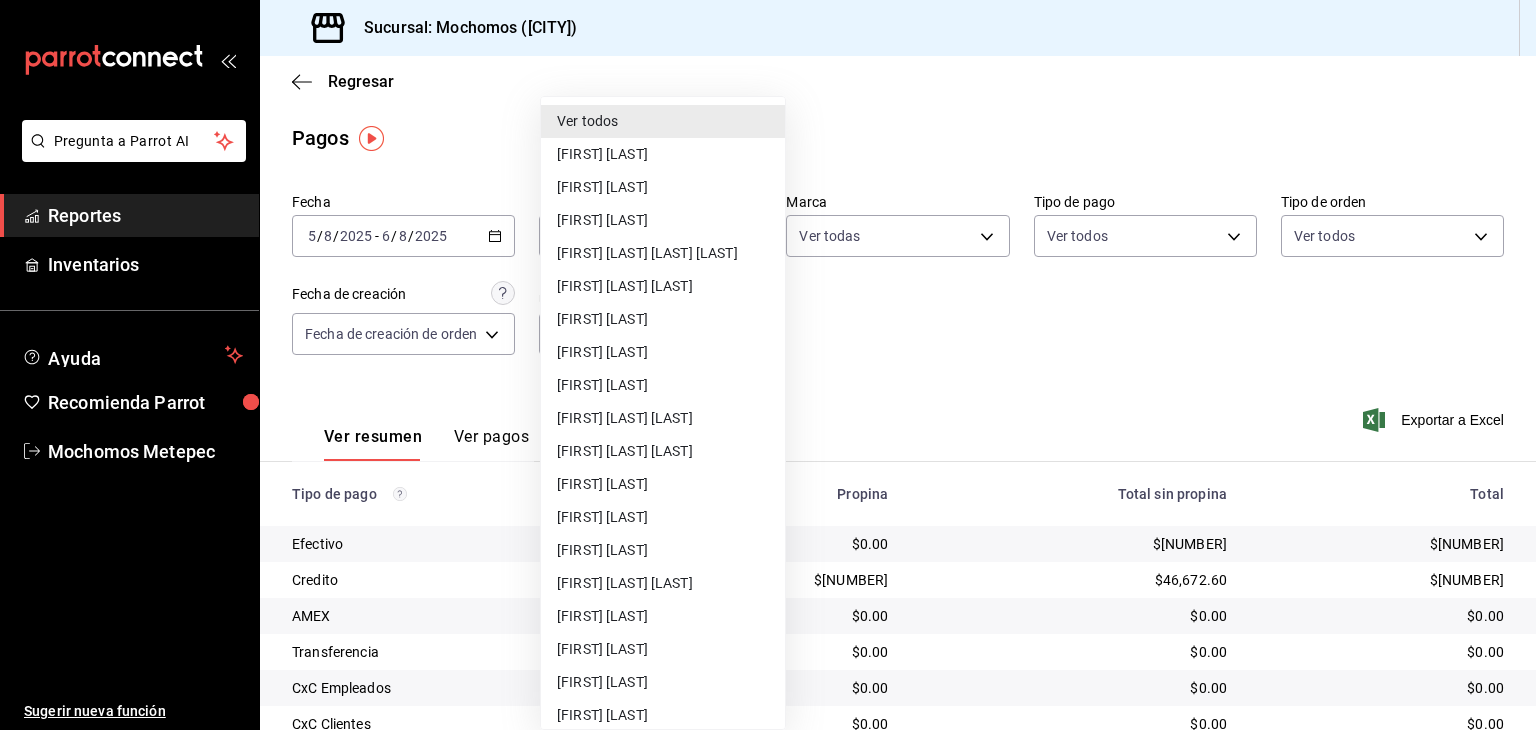 click on "Ver todos" at bounding box center [663, 121] 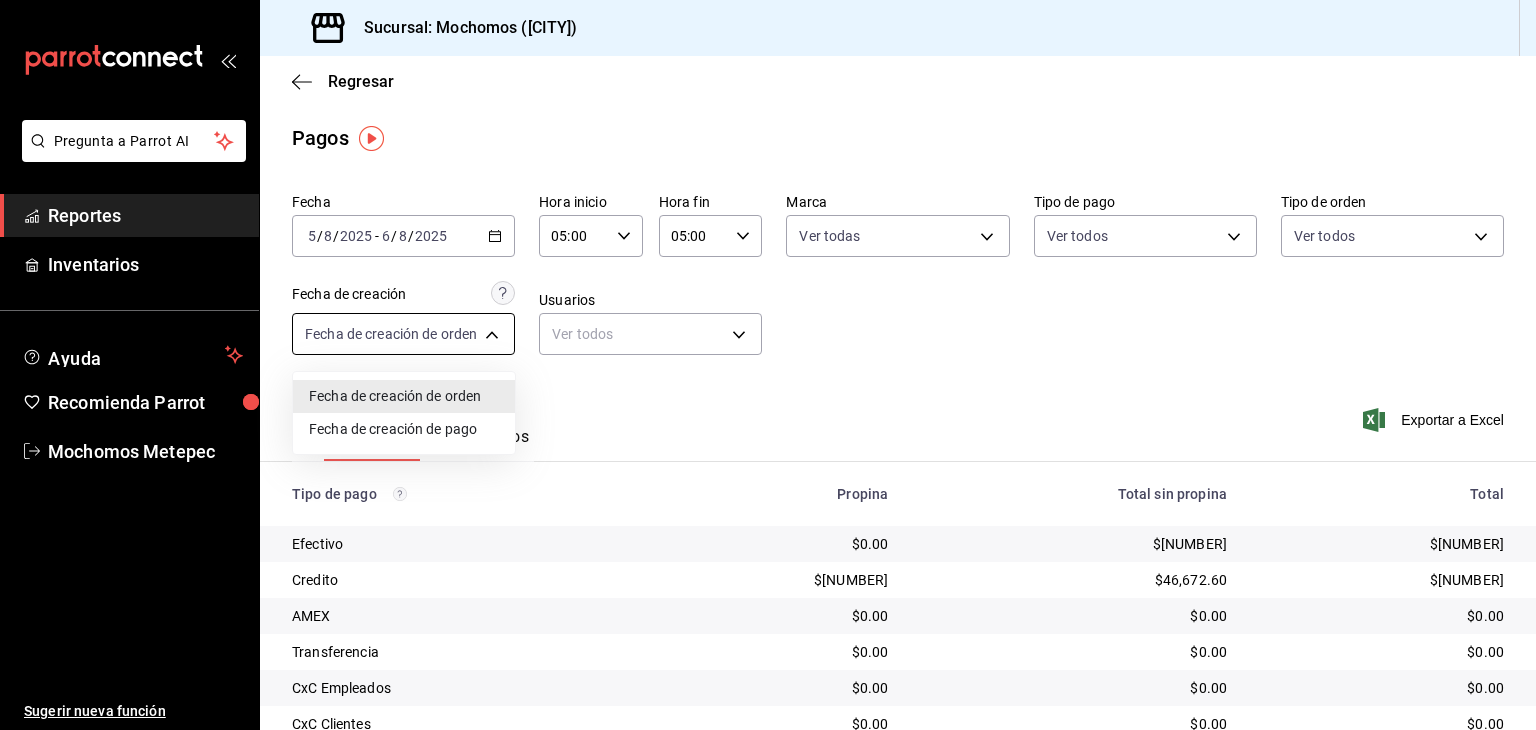 click on "Pregunta a Parrot AI Reportes   Inventarios   Ayuda Recomienda Parrot   Mochomos [CITY]   Sugerir nueva función   Sucursal: Mochomos ([CITY]) Regresar Pagos Fecha 2025-08-05 5 / 8 / 2025 - 2025-08-06 6 / 8 / 2025 Hora inicio 05:00 Hora inicio Hora fin 05:00 Hora fin Marca Ver todas [UUID] Tipo de pago Ver todos [UUID],[UUID],[UUID],[UUID],[UUID],[UUID],[UUID],[UUID],[UUID] Tipo de orden Ver todos [UUID],[UUID],EXTERNAL Fecha de creación   Fecha de creación de orden ORDER Usuarios Ver todos null Ver resumen Ver pagos Exportar a Excel Tipo de pago   Propina Total sin propina Total Efectivo $0.00 $25,924.00 $25,924.00 Credito $6,489.31 $46,672.60 AMEX" at bounding box center (768, 365) 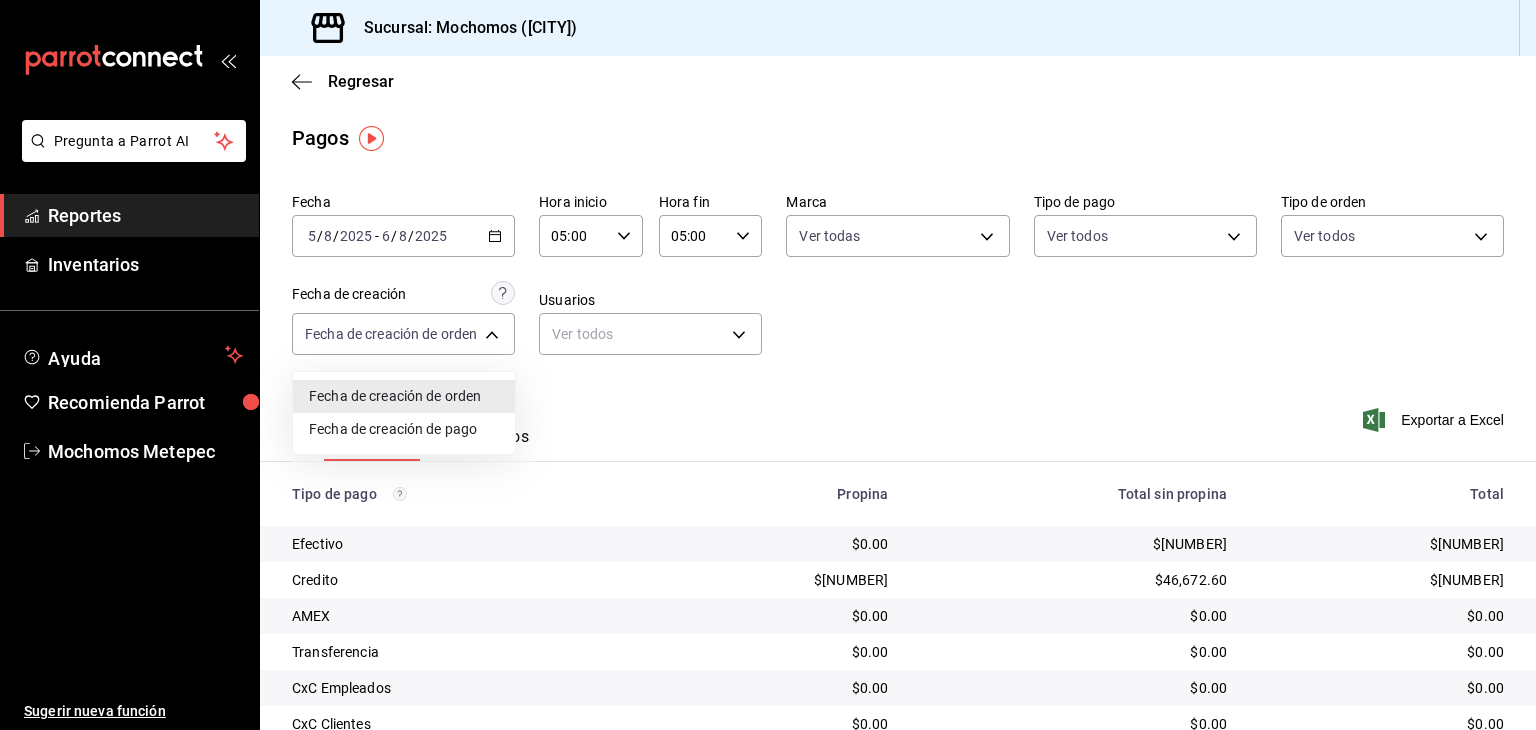 click at bounding box center (768, 365) 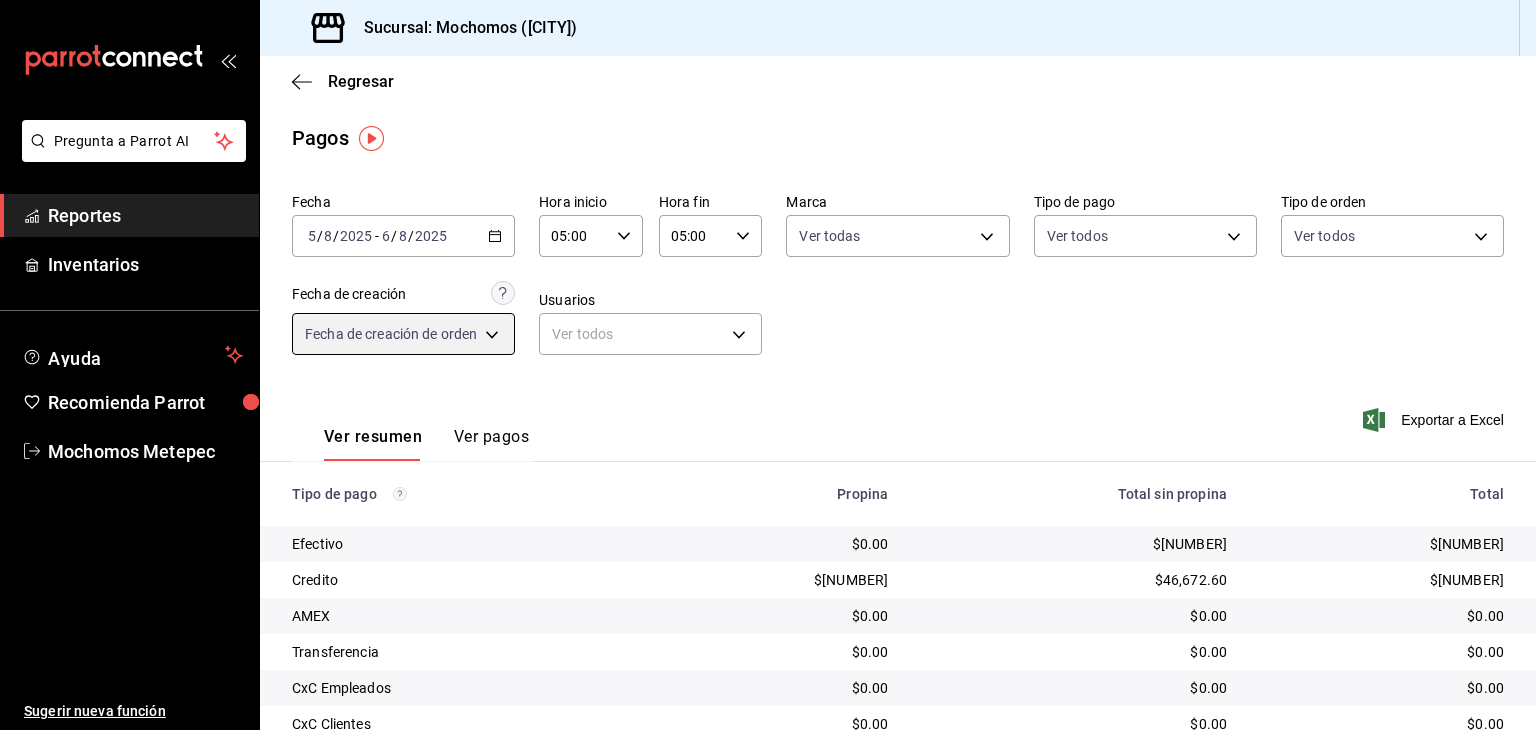 scroll, scrollTop: 189, scrollLeft: 0, axis: vertical 